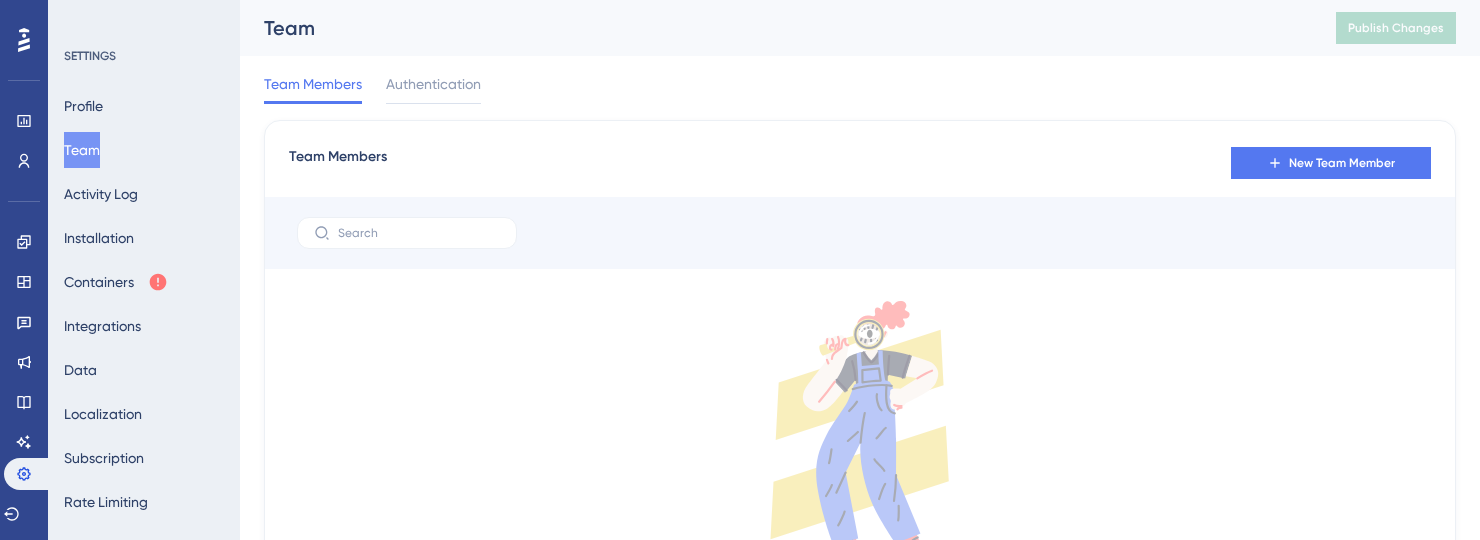 scroll, scrollTop: 0, scrollLeft: 0, axis: both 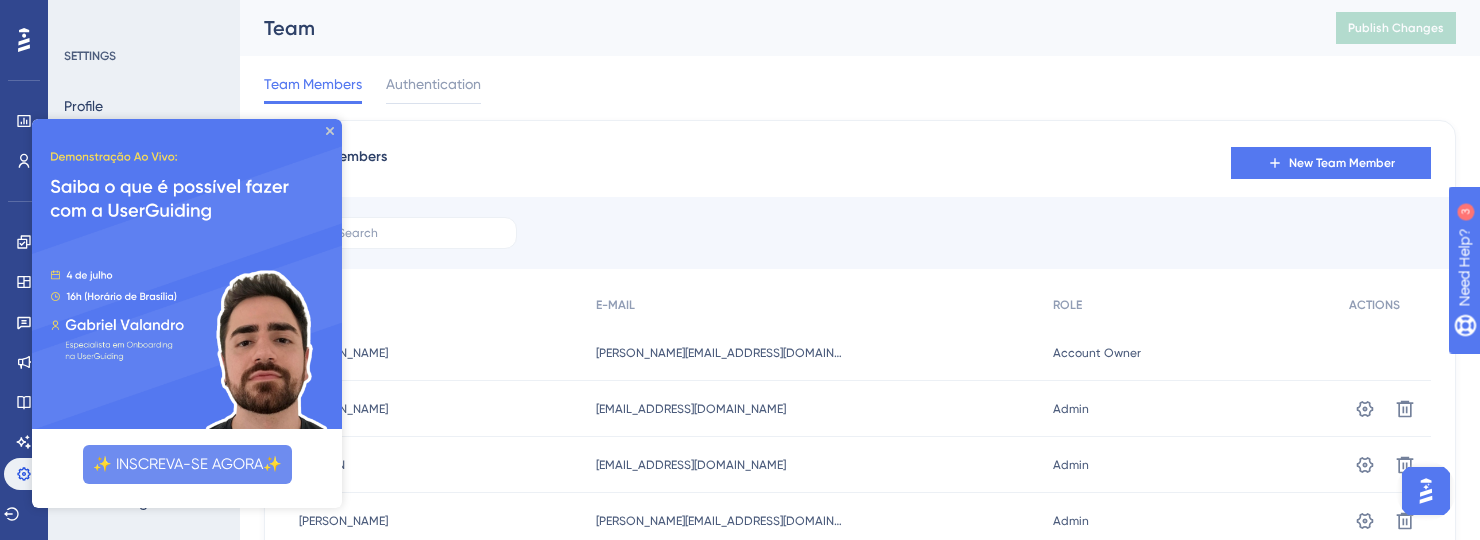 click at bounding box center [187, 274] 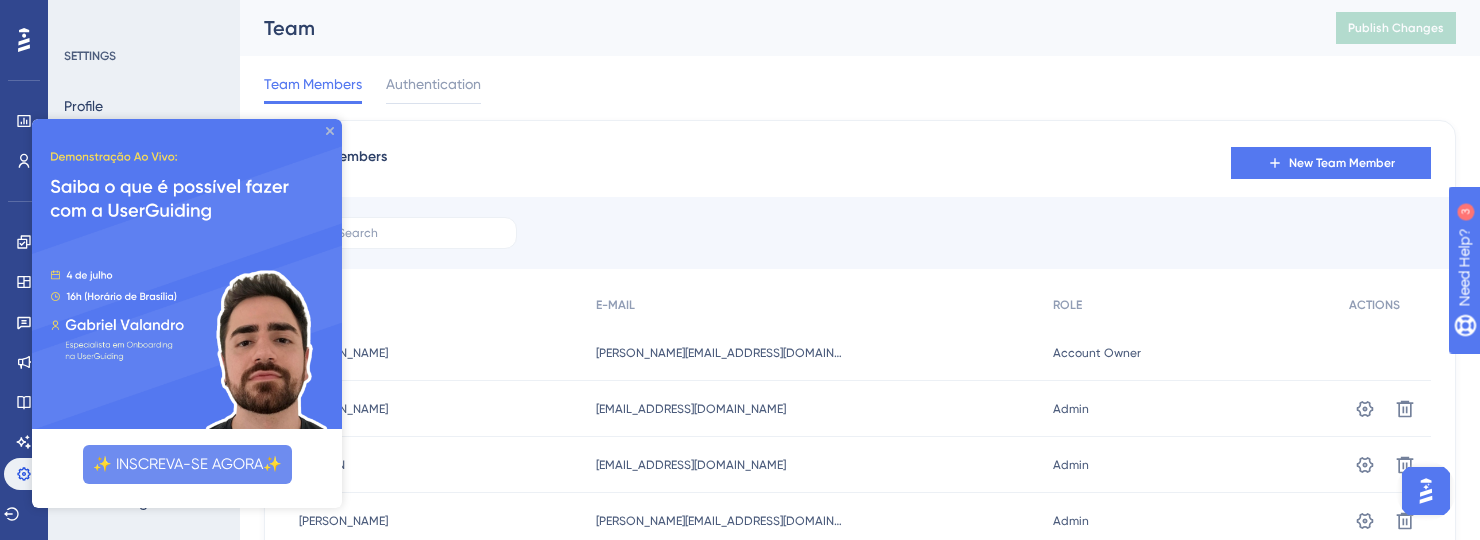 click 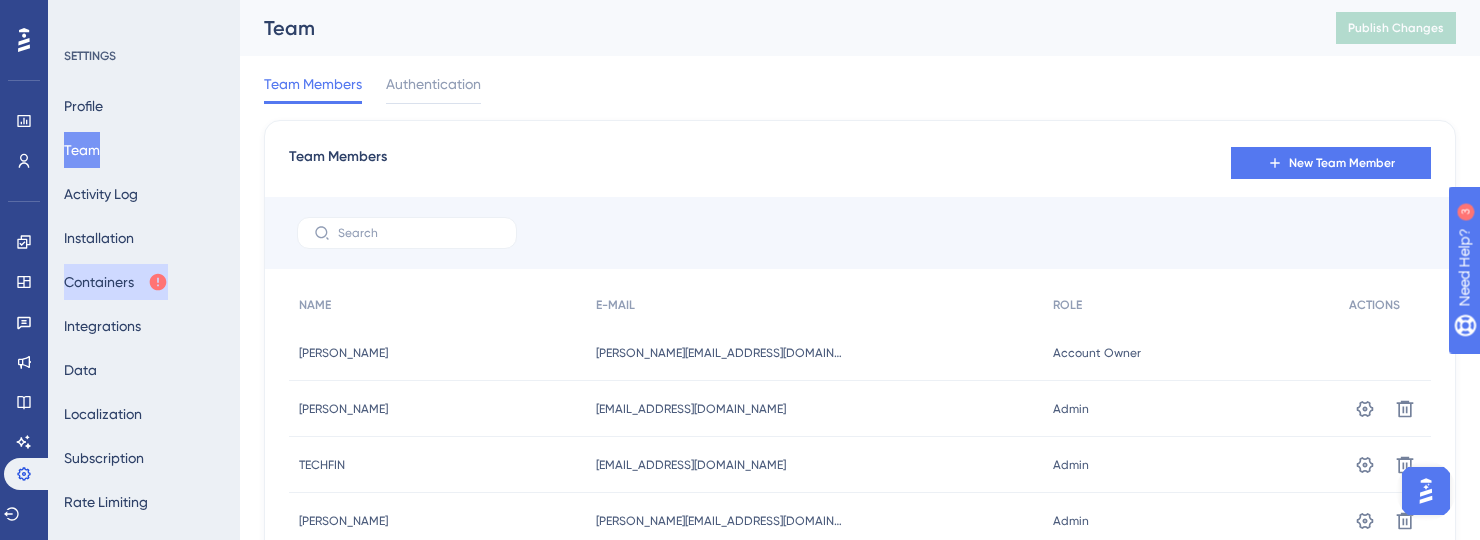 click on "Containers" at bounding box center (116, 282) 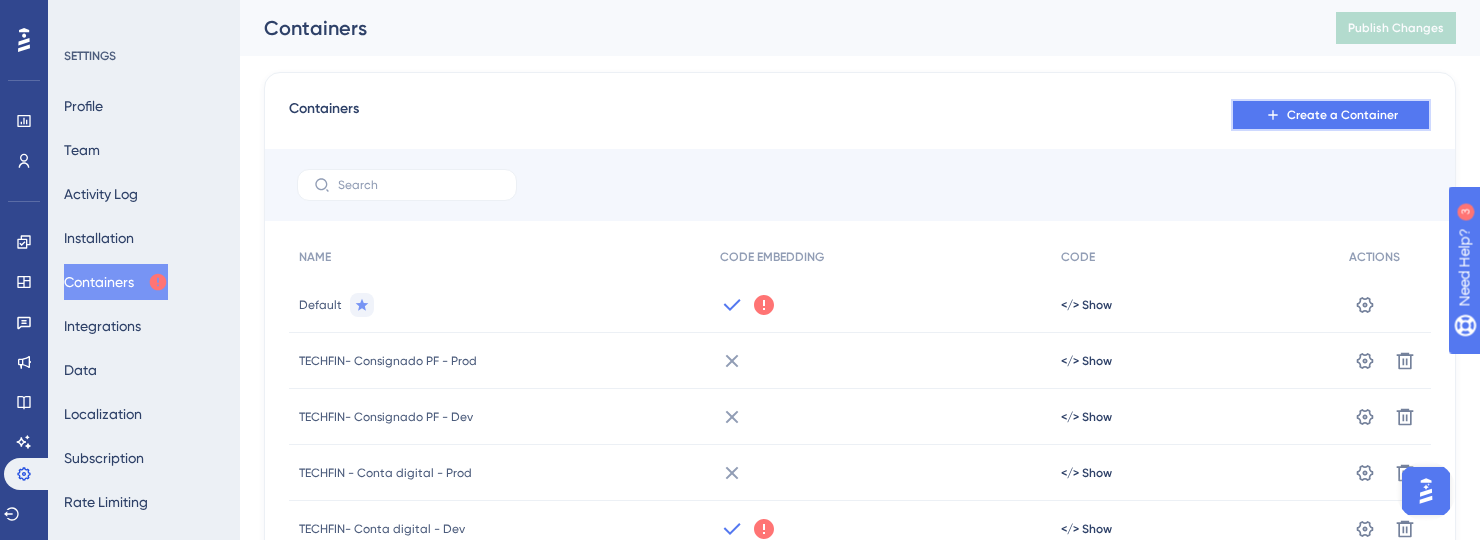 click on "Create a Container" at bounding box center [1342, 115] 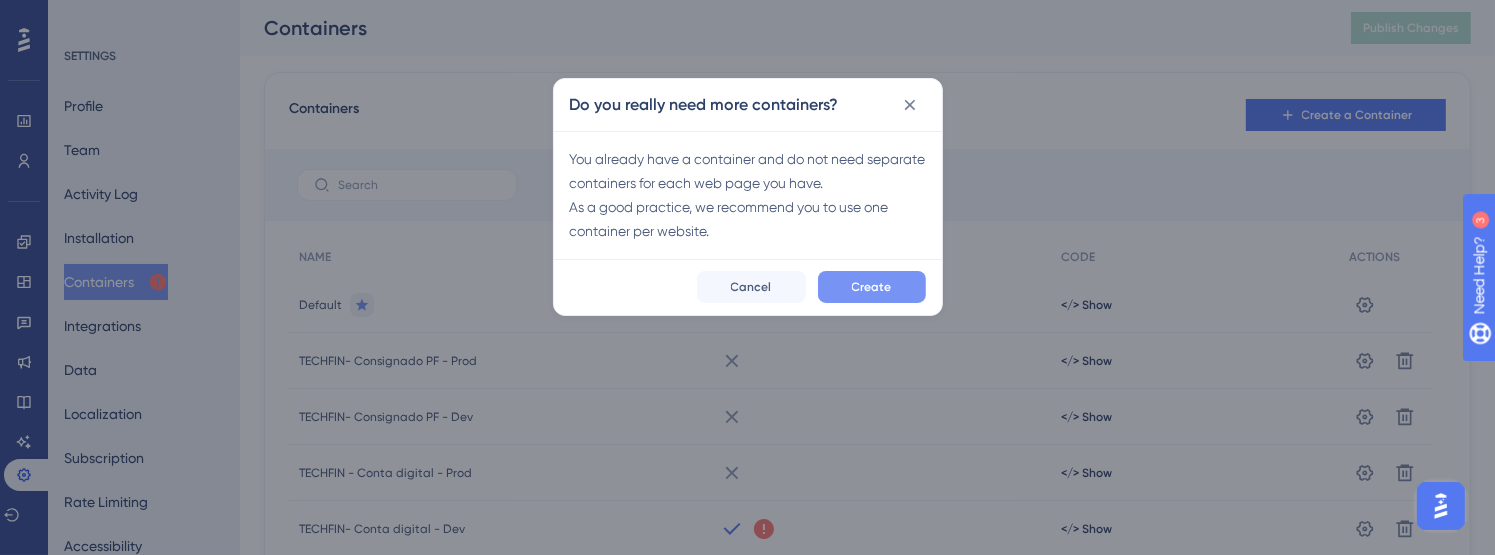 click on "Create" at bounding box center [872, 287] 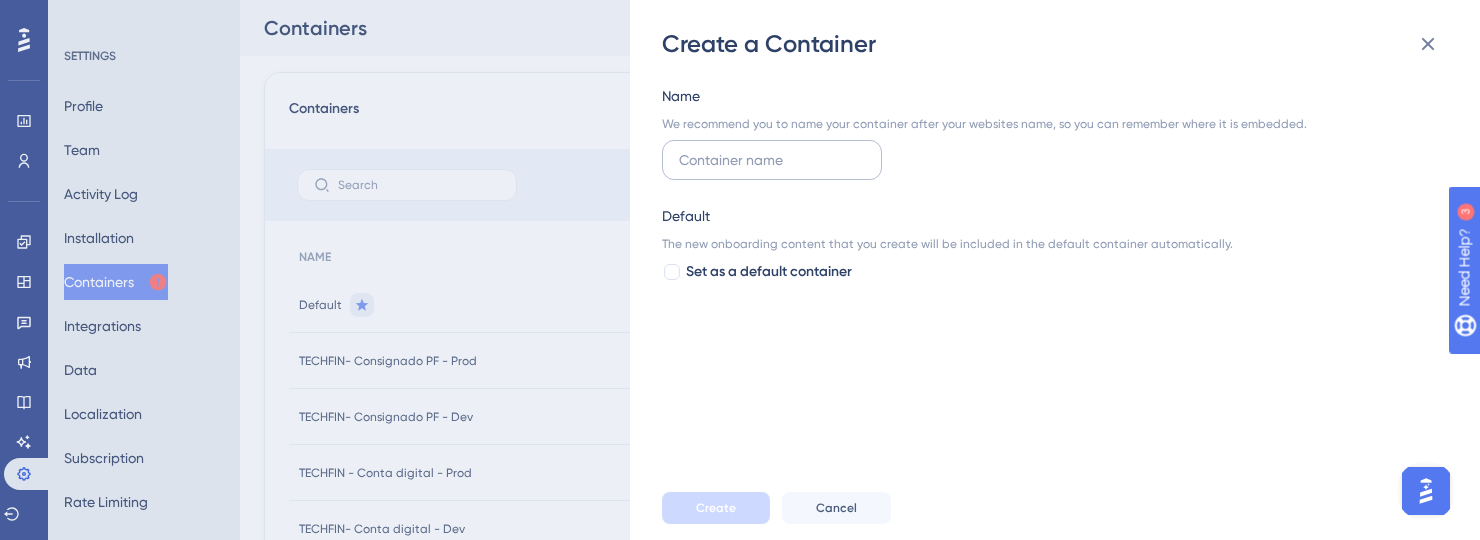 click at bounding box center (772, 160) 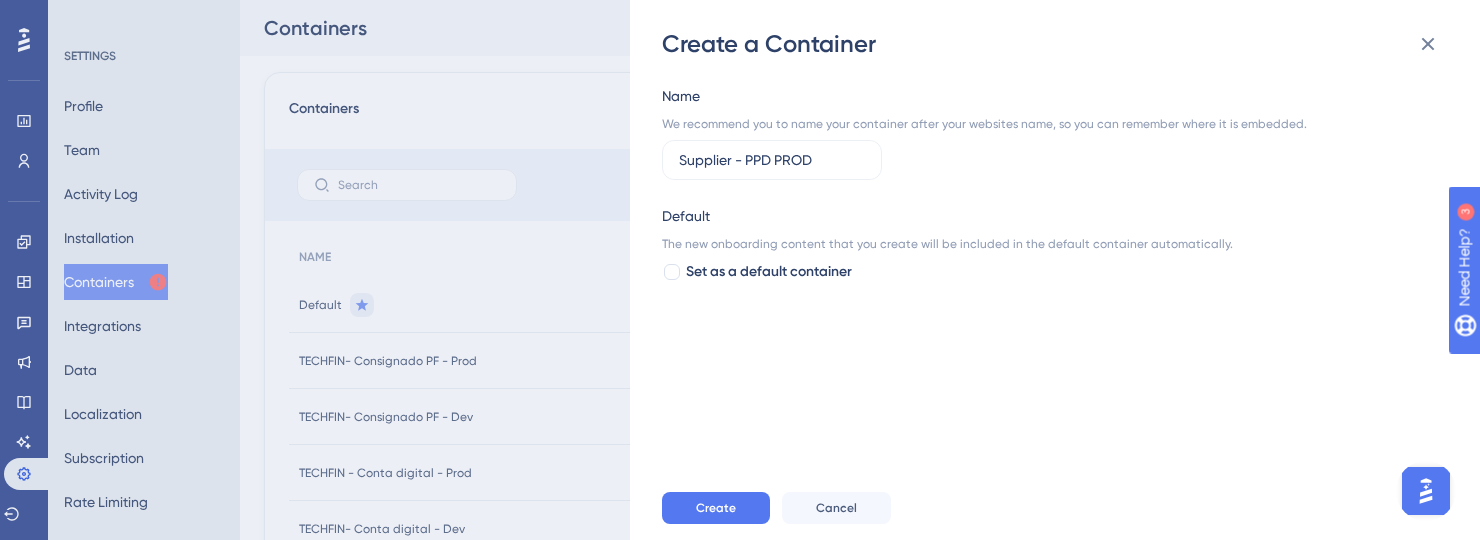 drag, startPoint x: 777, startPoint y: 159, endPoint x: 884, endPoint y: 155, distance: 107.07474 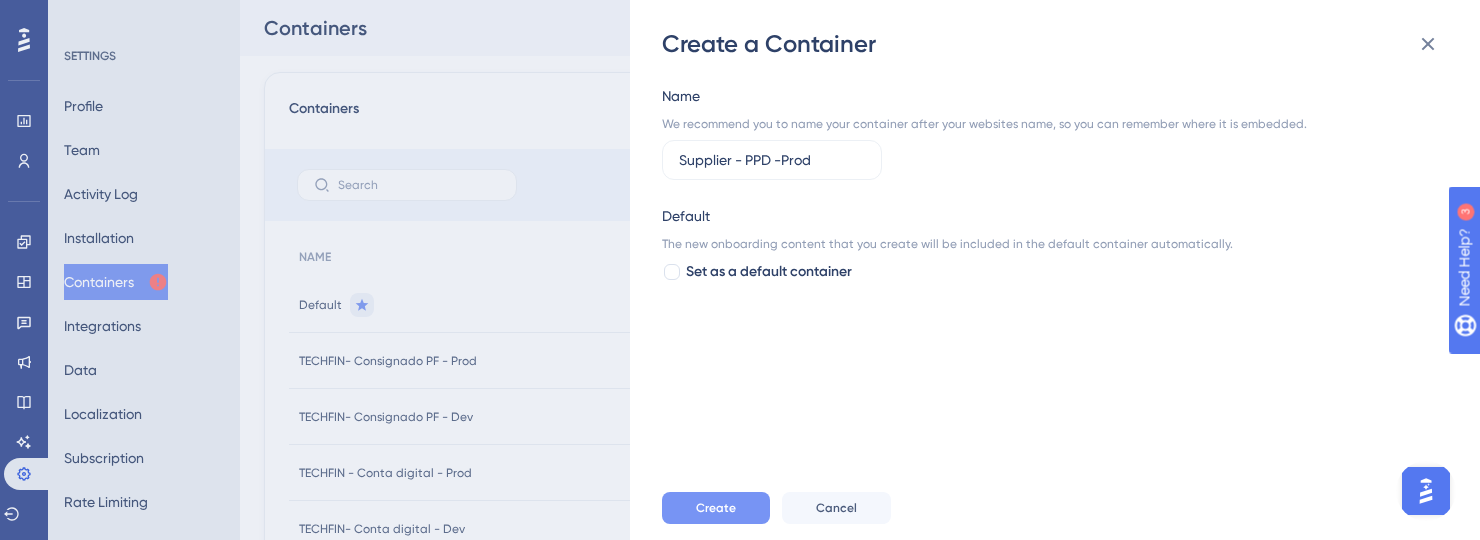 type on "Supplier - PPD -Prod" 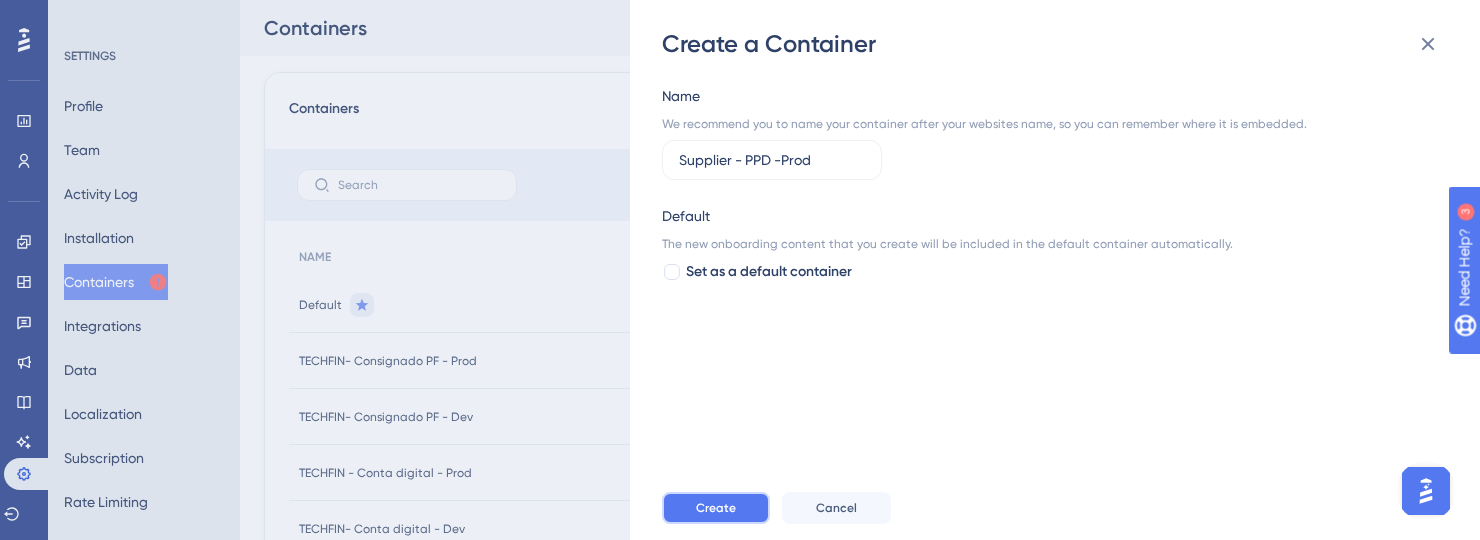 click on "Create" at bounding box center [716, 508] 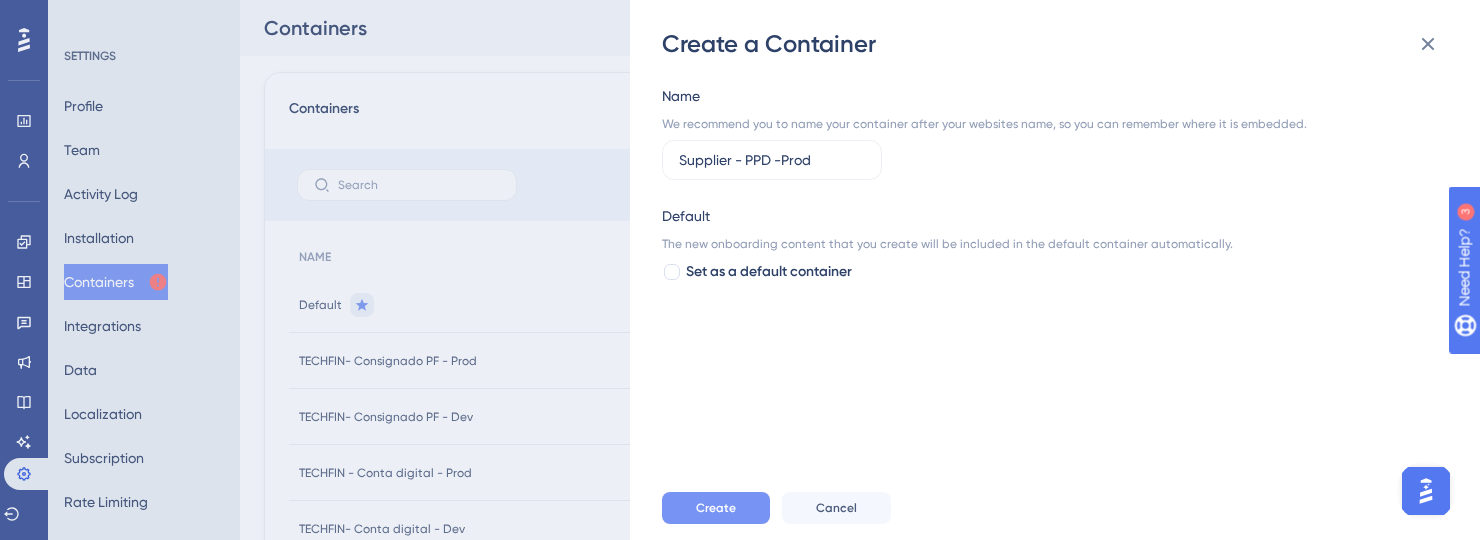 click on "Create" at bounding box center (716, 508) 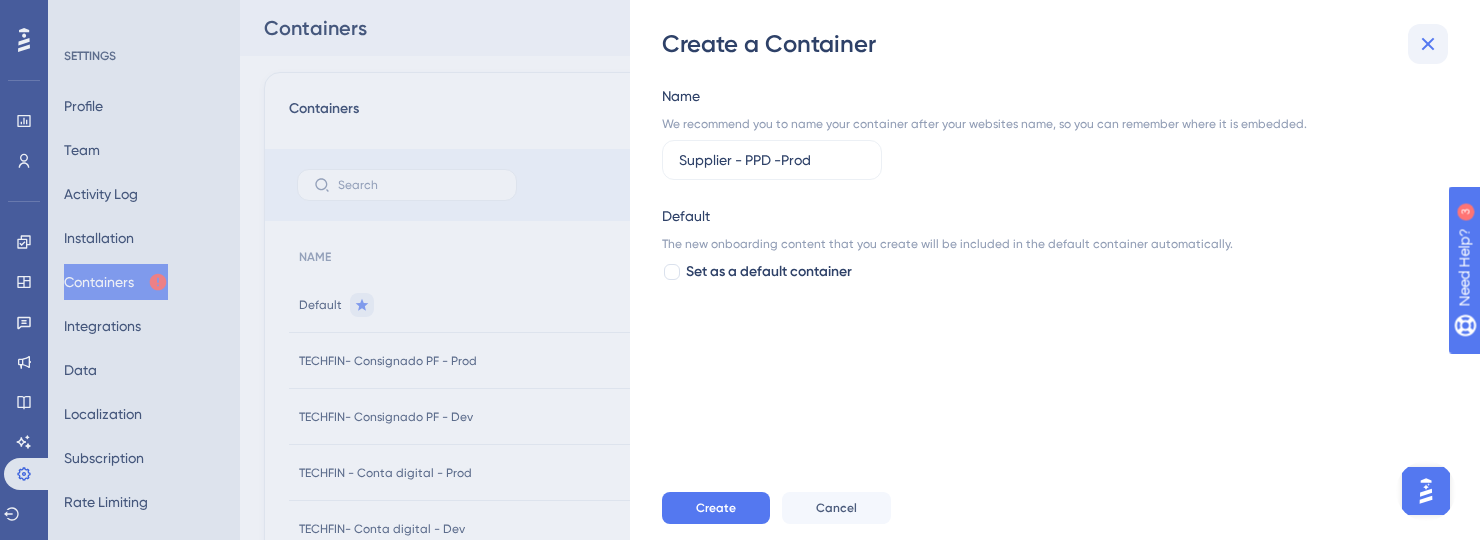 click 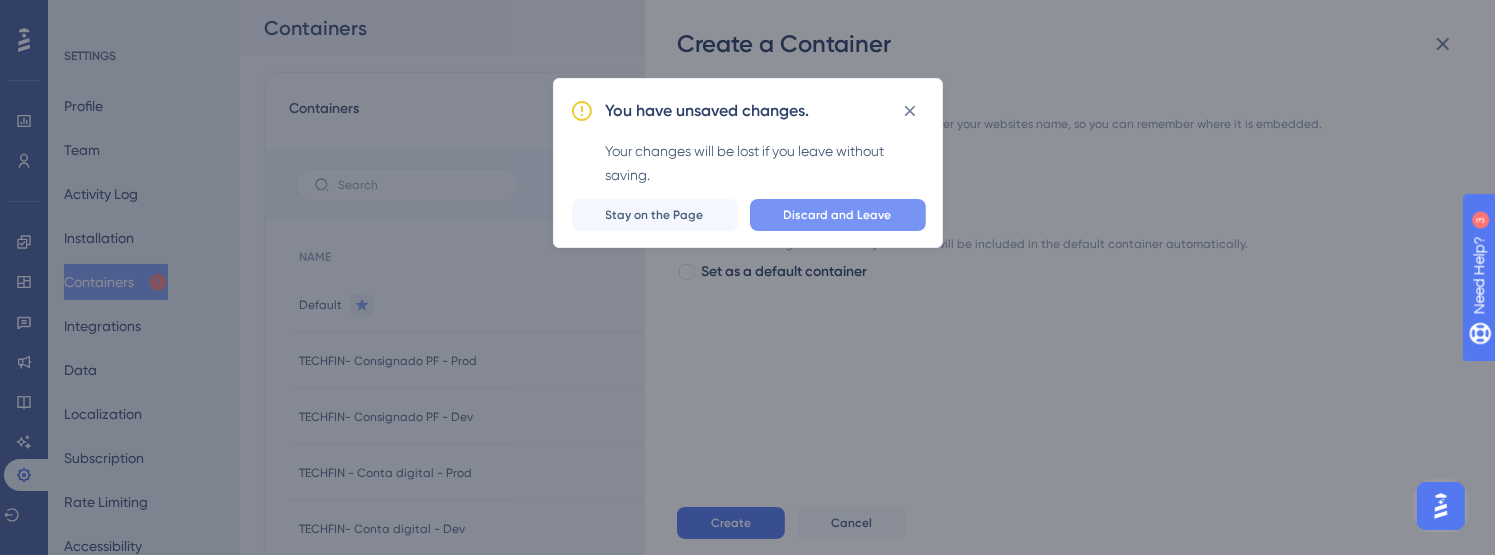 click on "Discard and Leave" at bounding box center [838, 215] 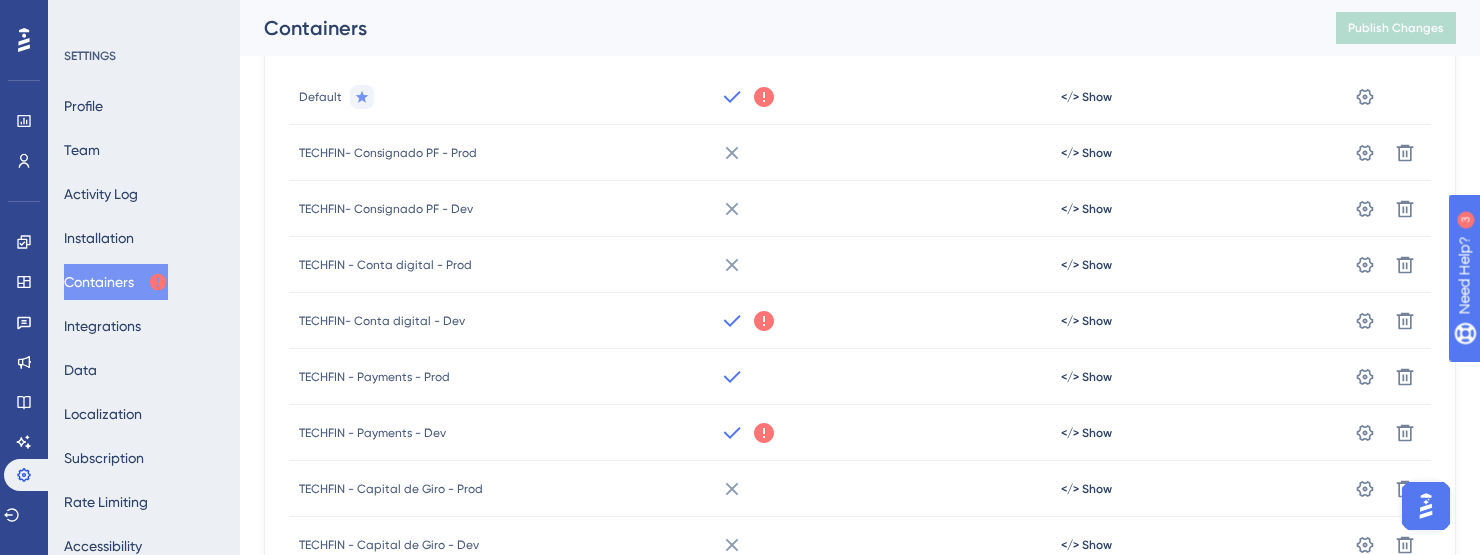 scroll, scrollTop: 450, scrollLeft: 0, axis: vertical 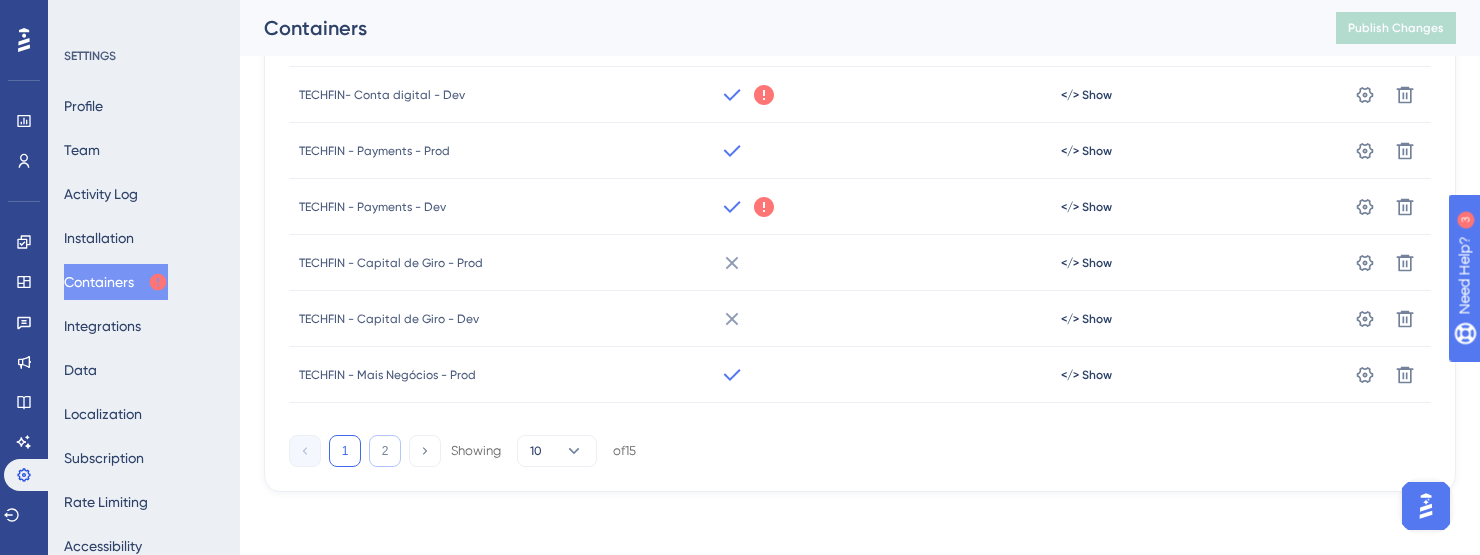 click on "2" at bounding box center [385, 451] 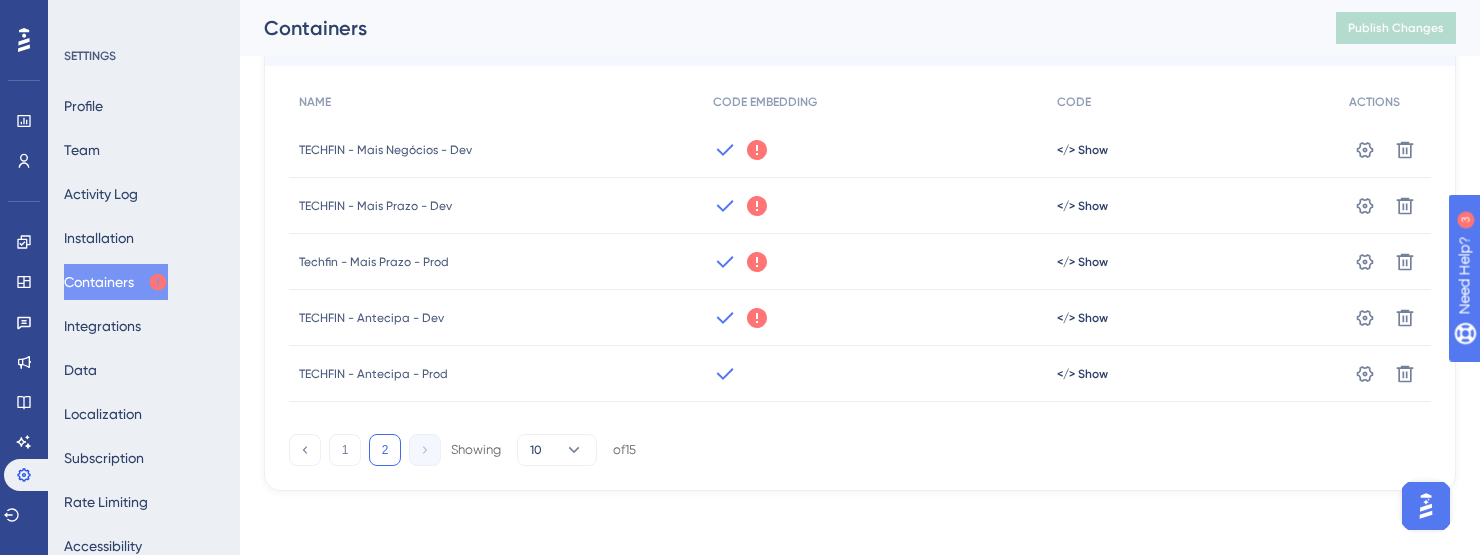 scroll, scrollTop: 170, scrollLeft: 0, axis: vertical 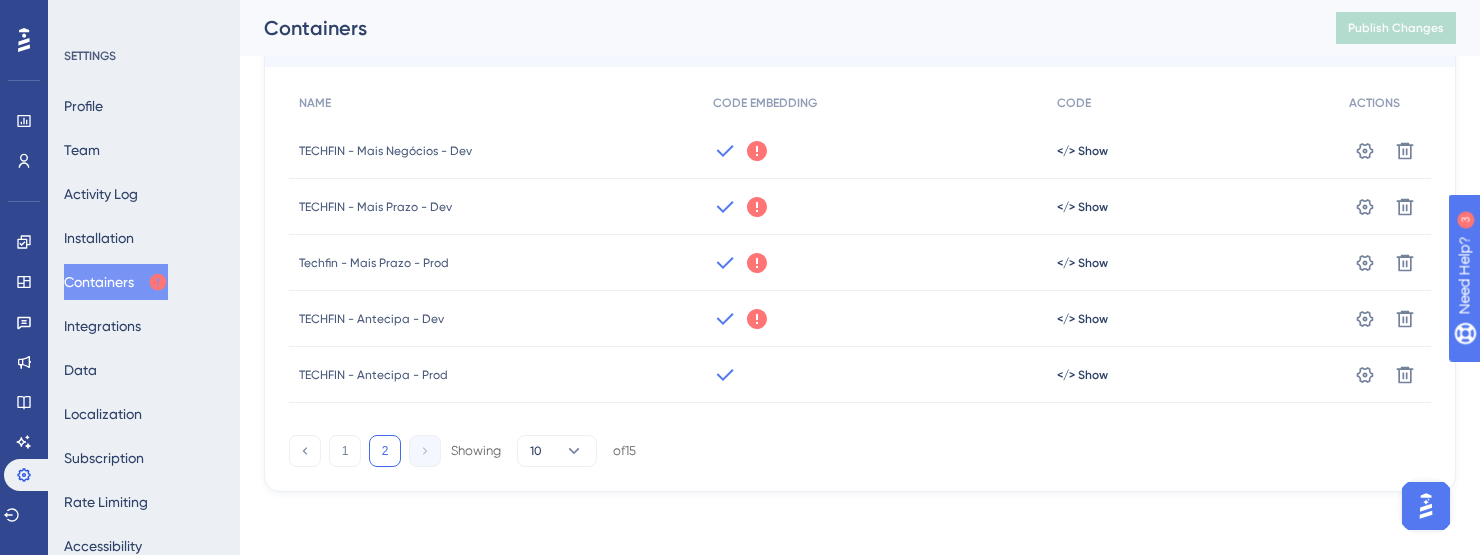 click 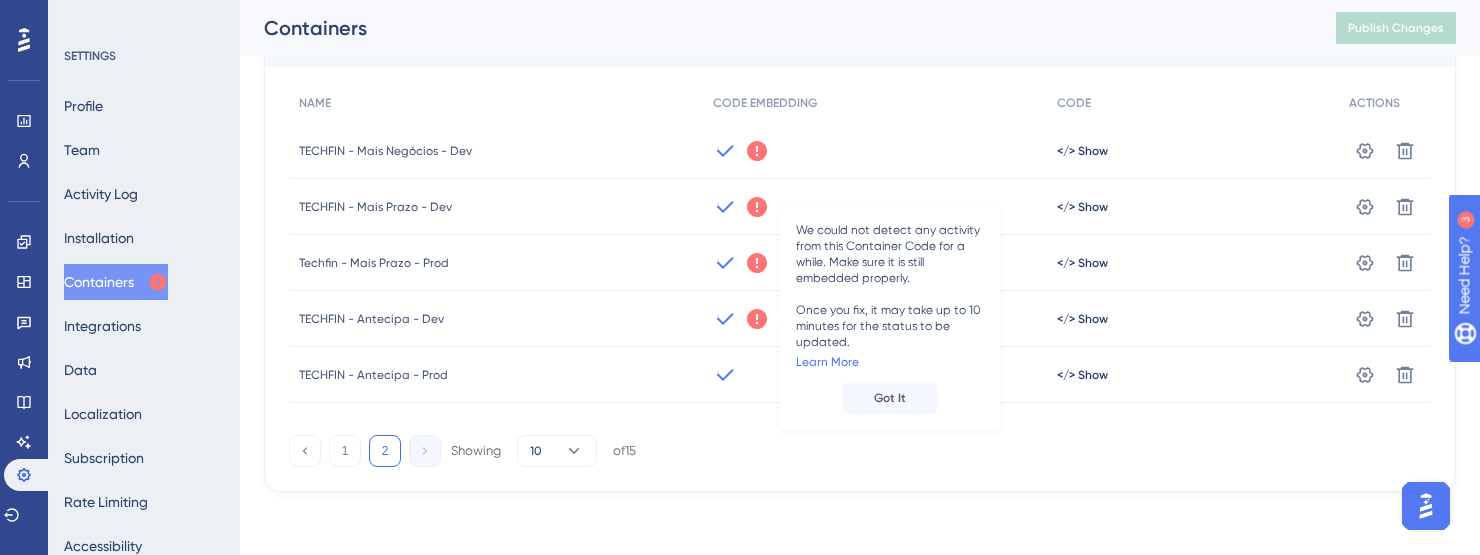 click on "1 2 Showing 10 of  15" at bounding box center (860, 447) 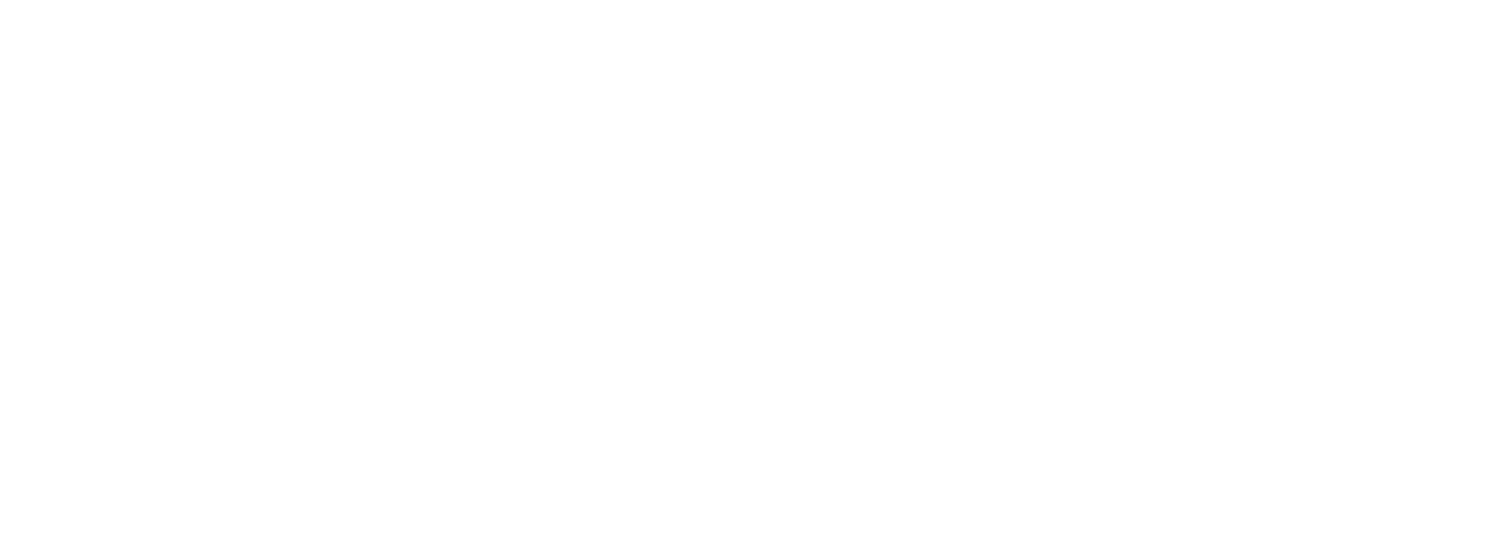 scroll, scrollTop: 0, scrollLeft: 0, axis: both 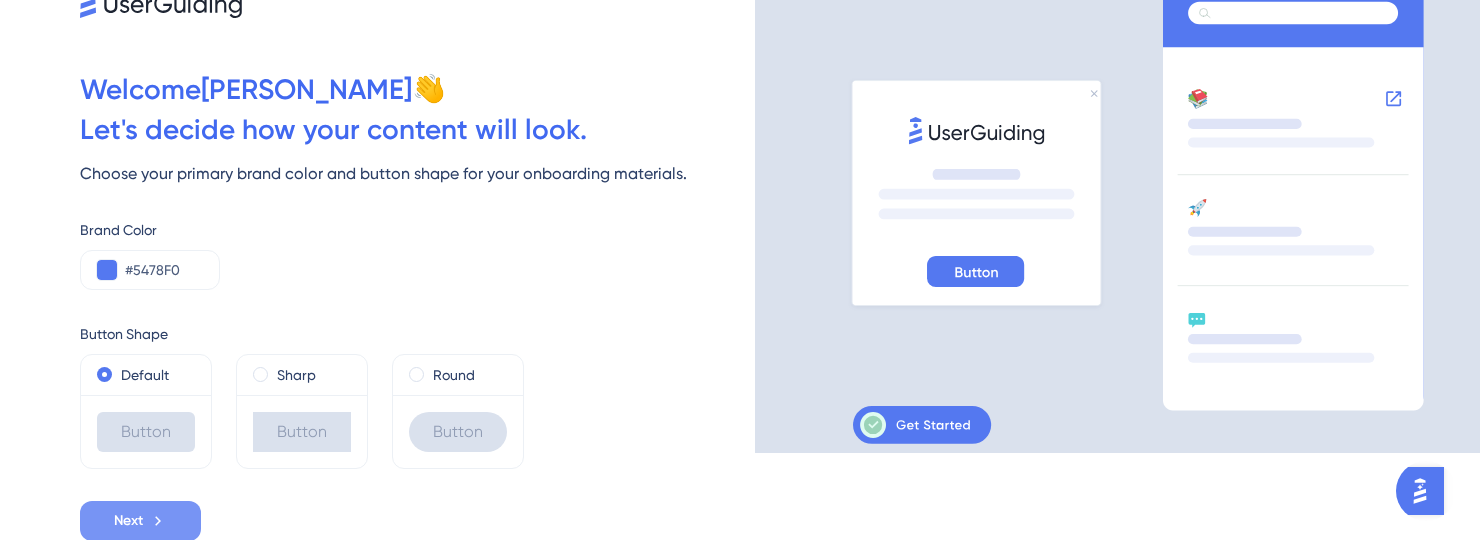 click on "Next" at bounding box center [128, 521] 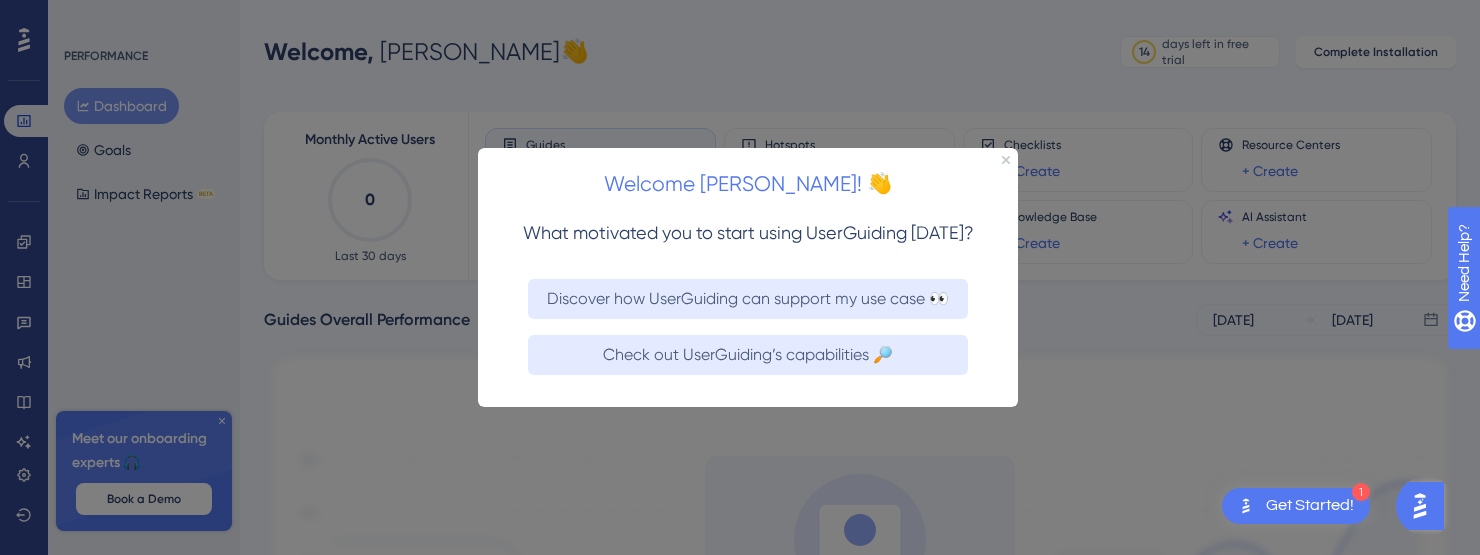 scroll, scrollTop: 0, scrollLeft: 0, axis: both 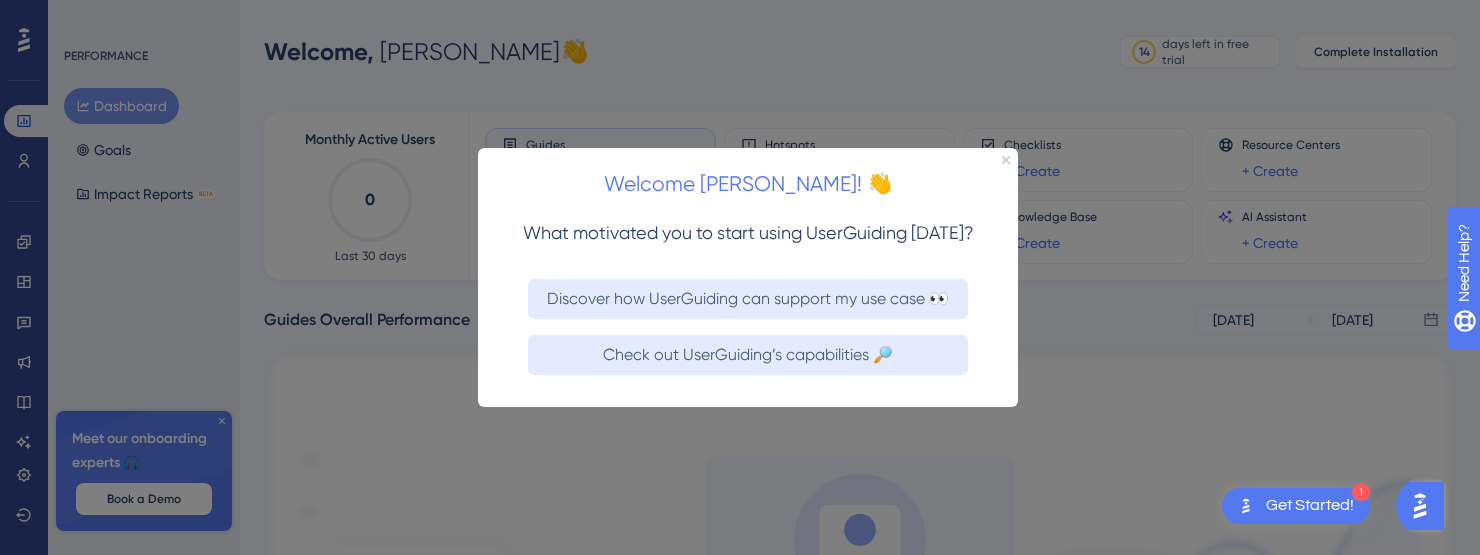 click on "Welcome Juliana! 👋" at bounding box center [747, 178] 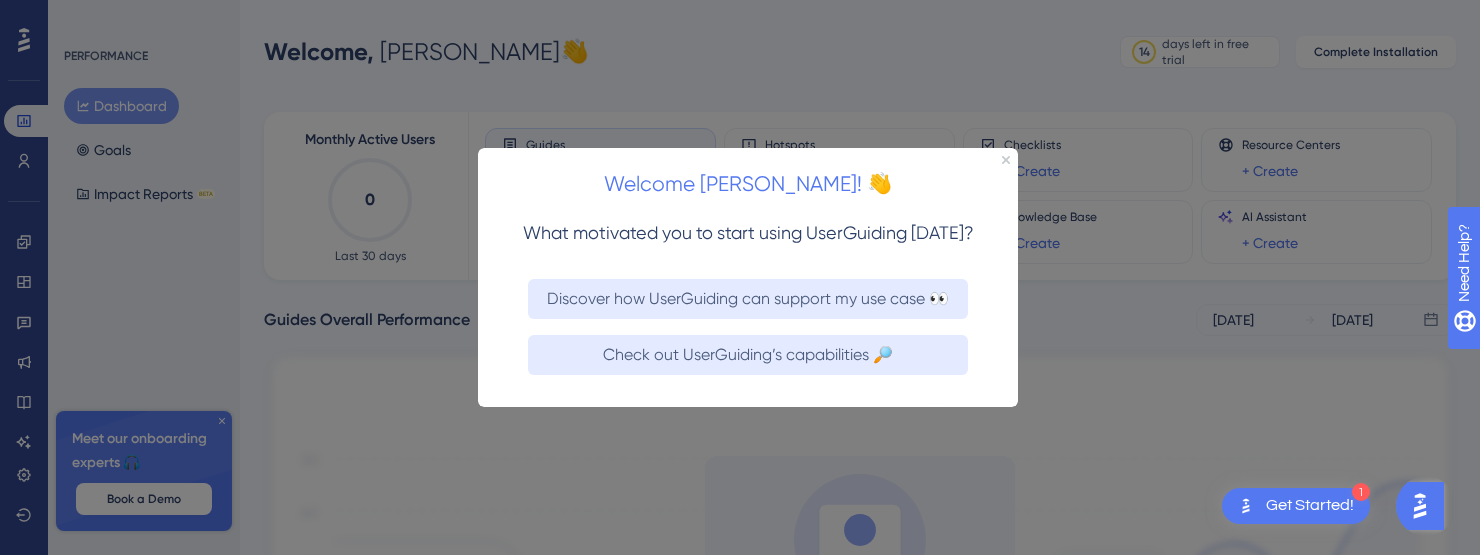 click at bounding box center (740, 277) 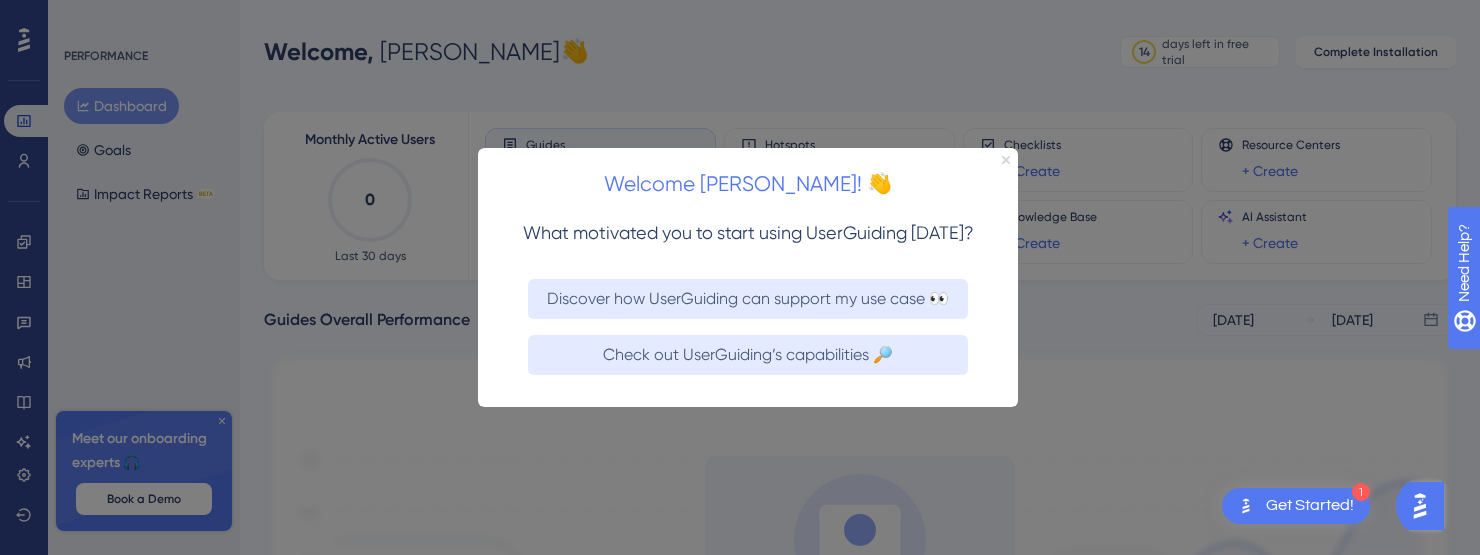 click 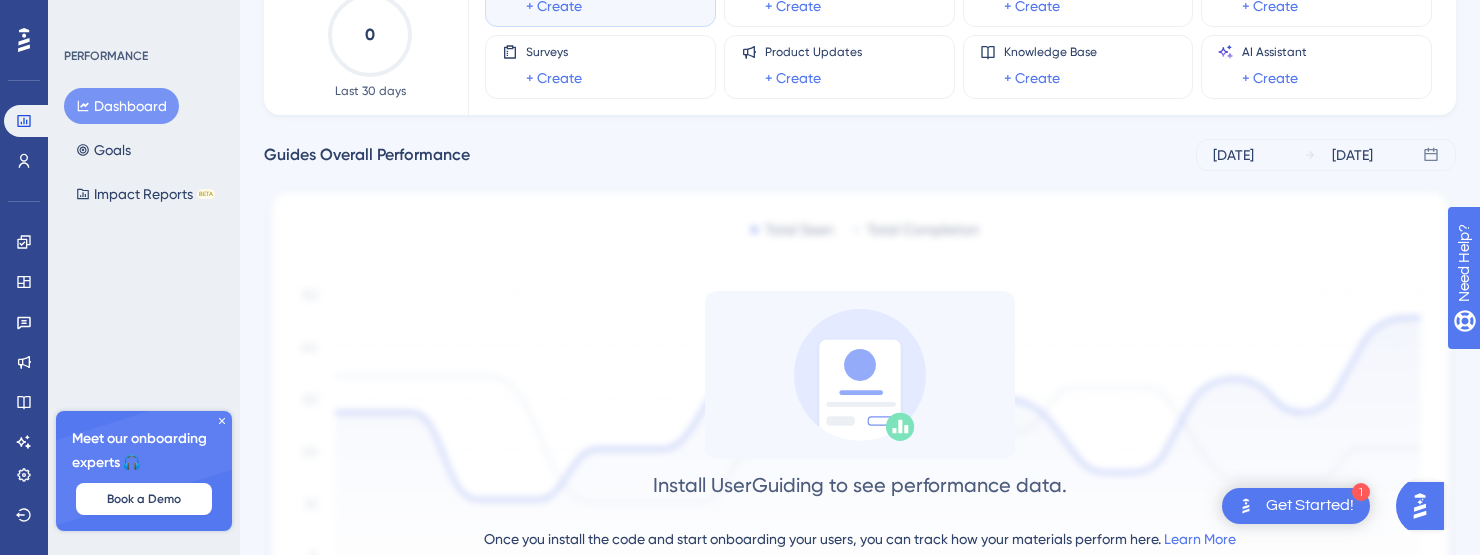 scroll, scrollTop: 0, scrollLeft: 0, axis: both 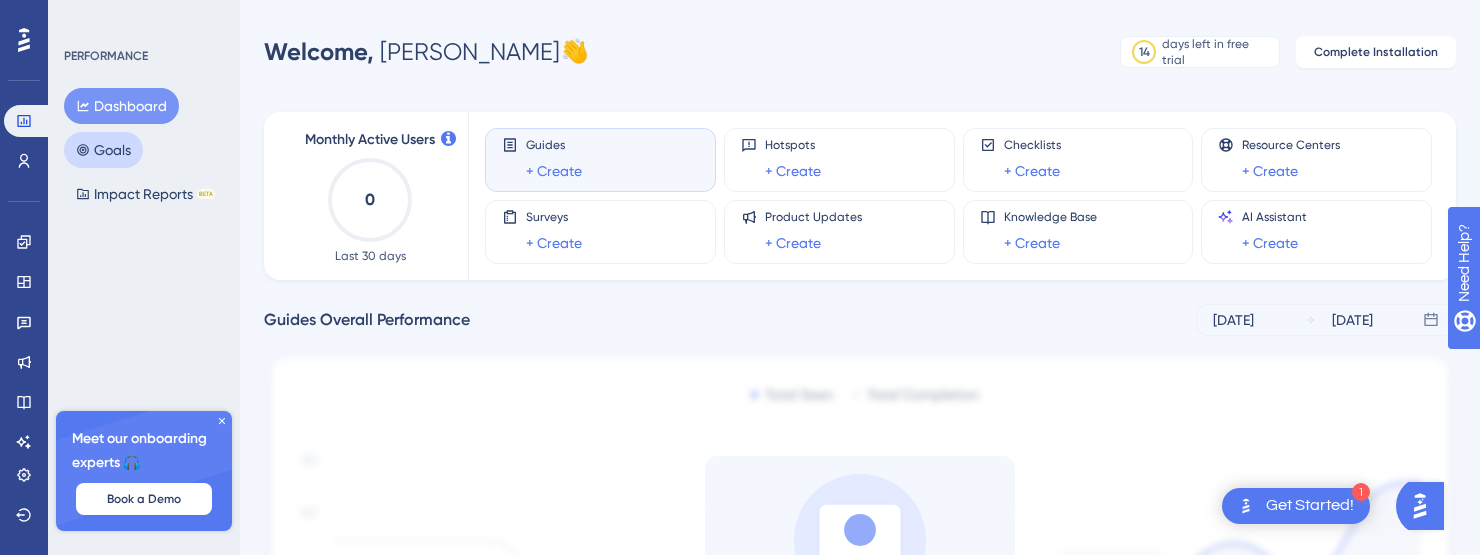 click on "Goals" at bounding box center (103, 150) 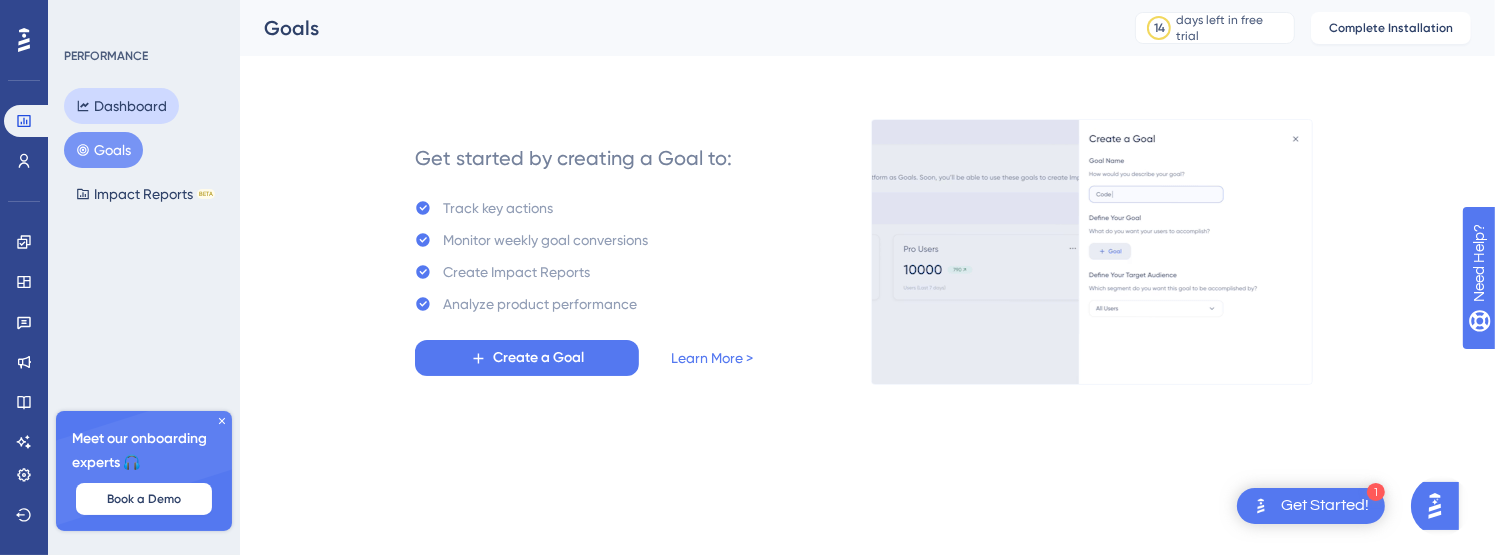 click on "Dashboard" at bounding box center (121, 106) 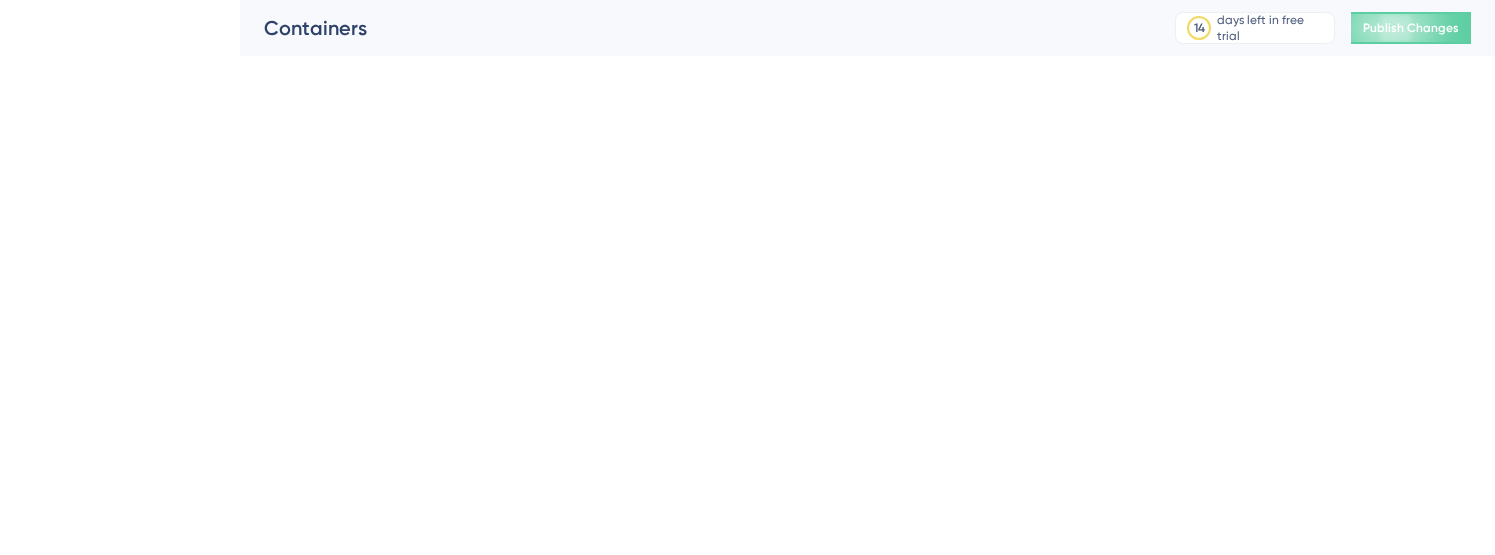 scroll, scrollTop: 0, scrollLeft: 0, axis: both 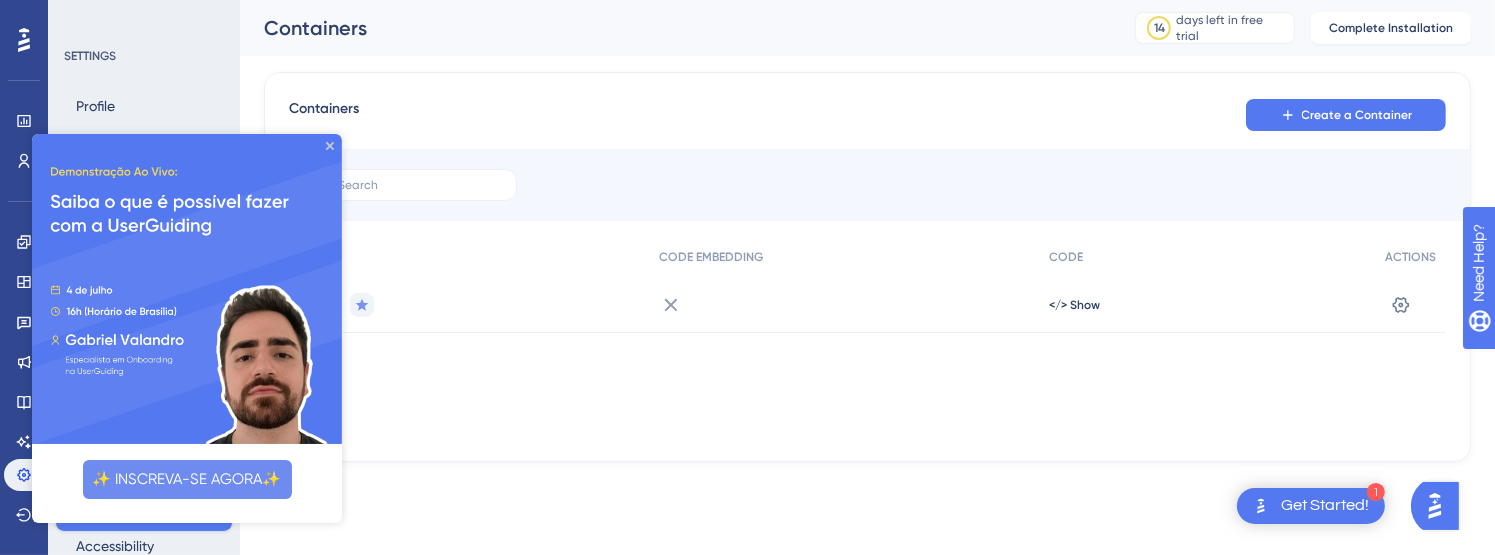 click at bounding box center (187, 288) 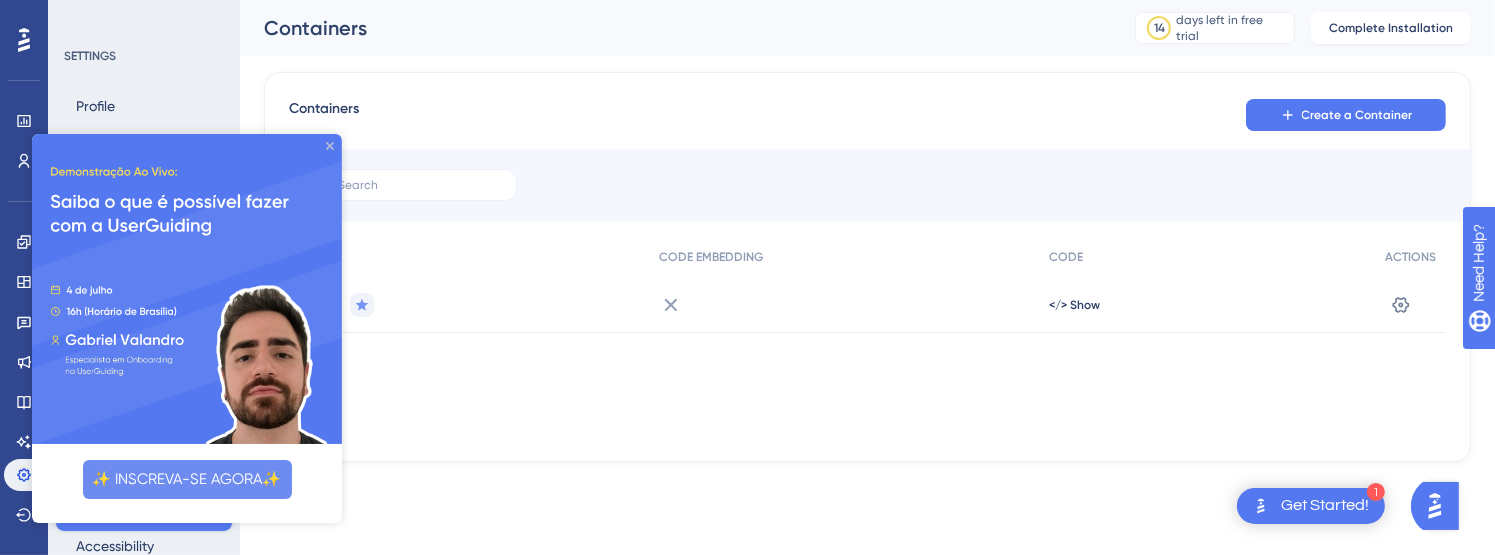 click 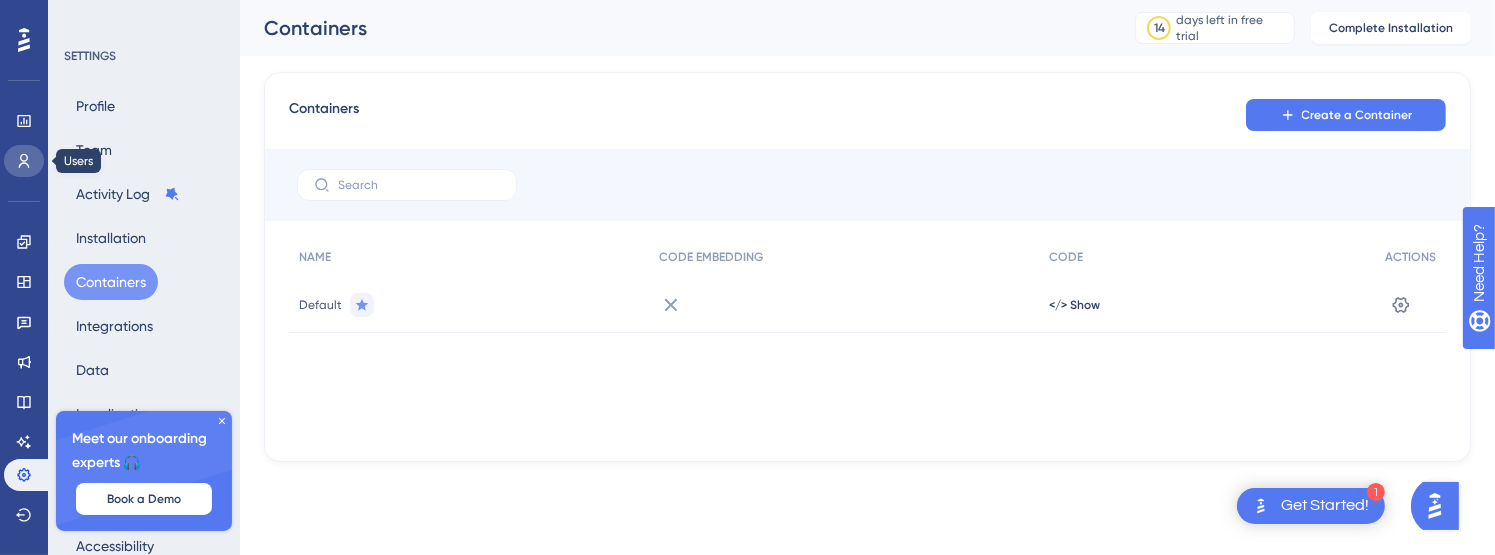 click 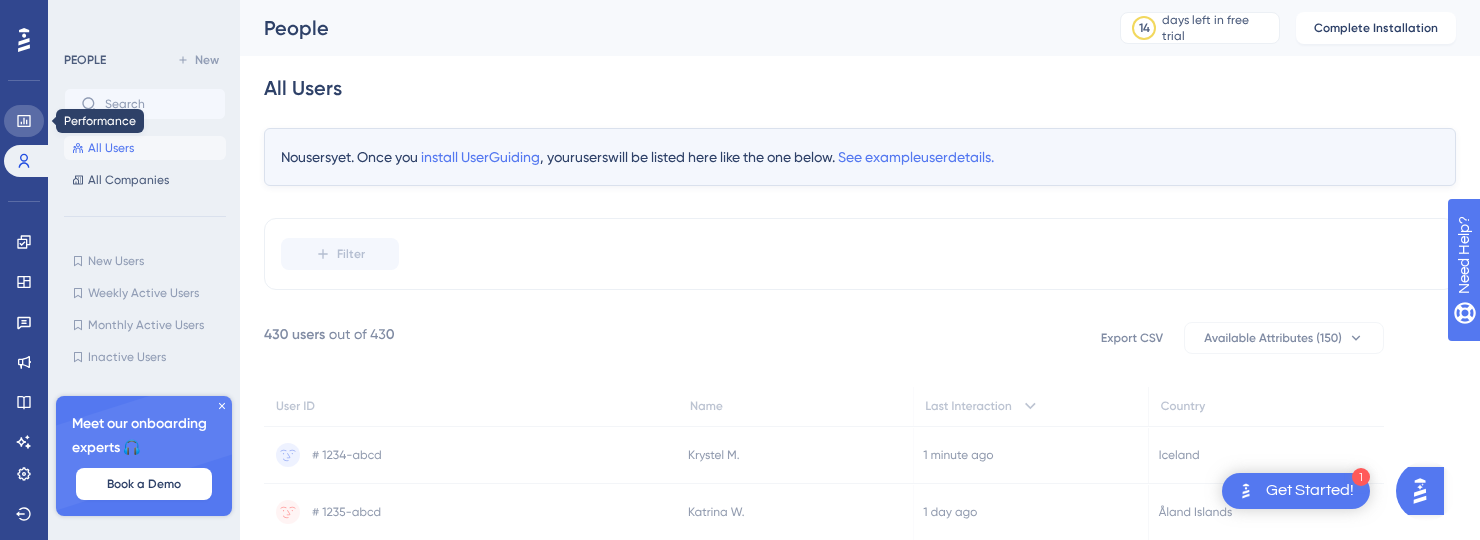 click 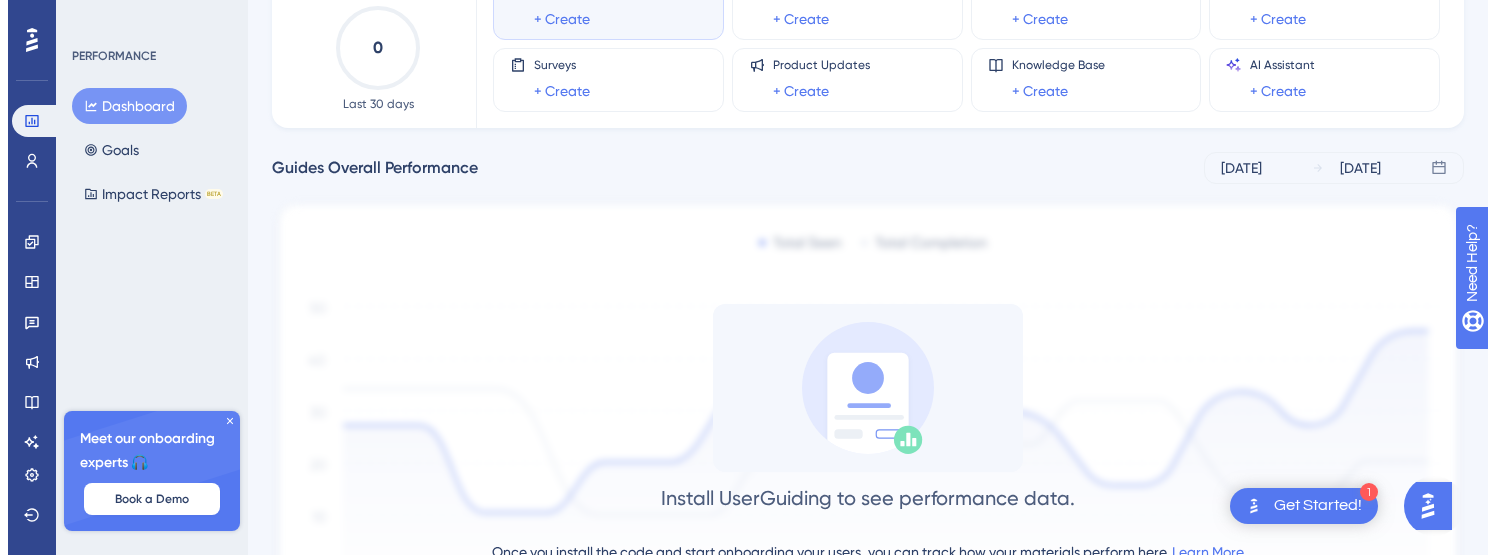 scroll, scrollTop: 0, scrollLeft: 0, axis: both 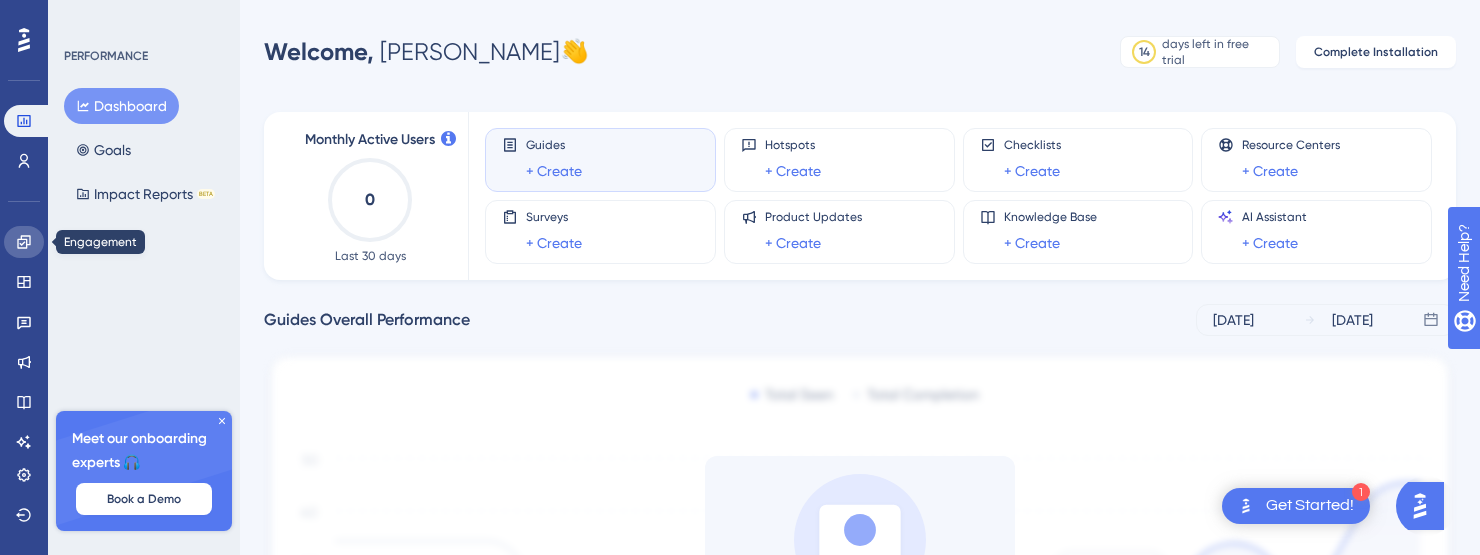 click 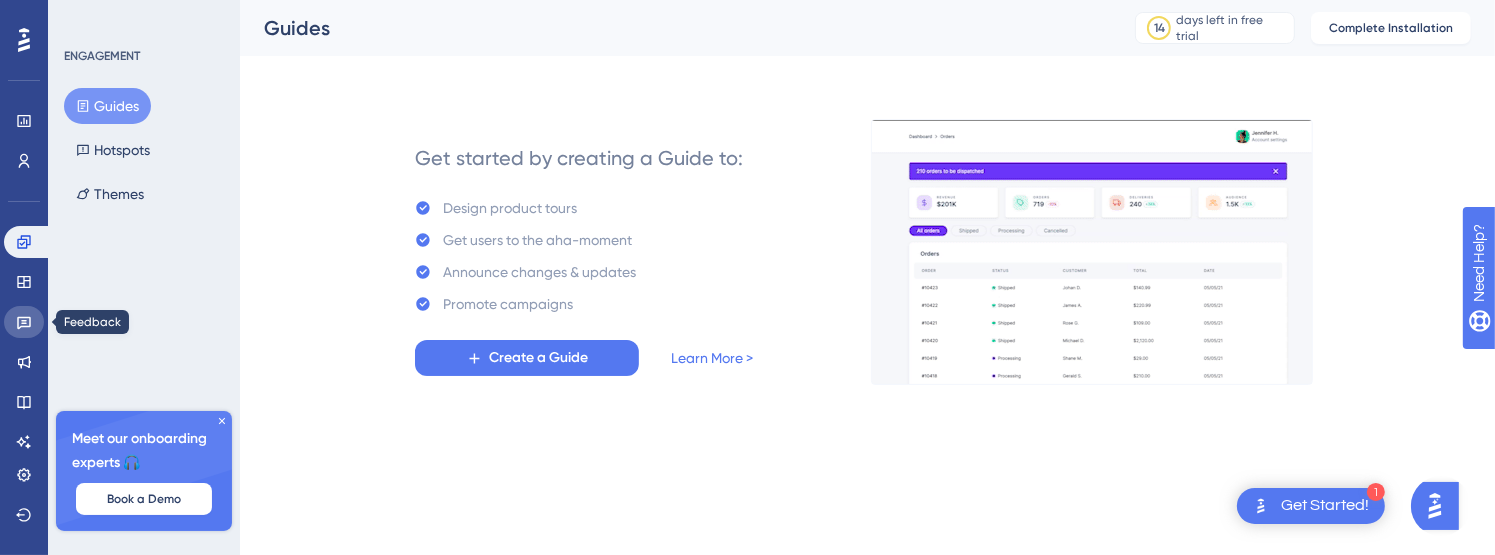 click 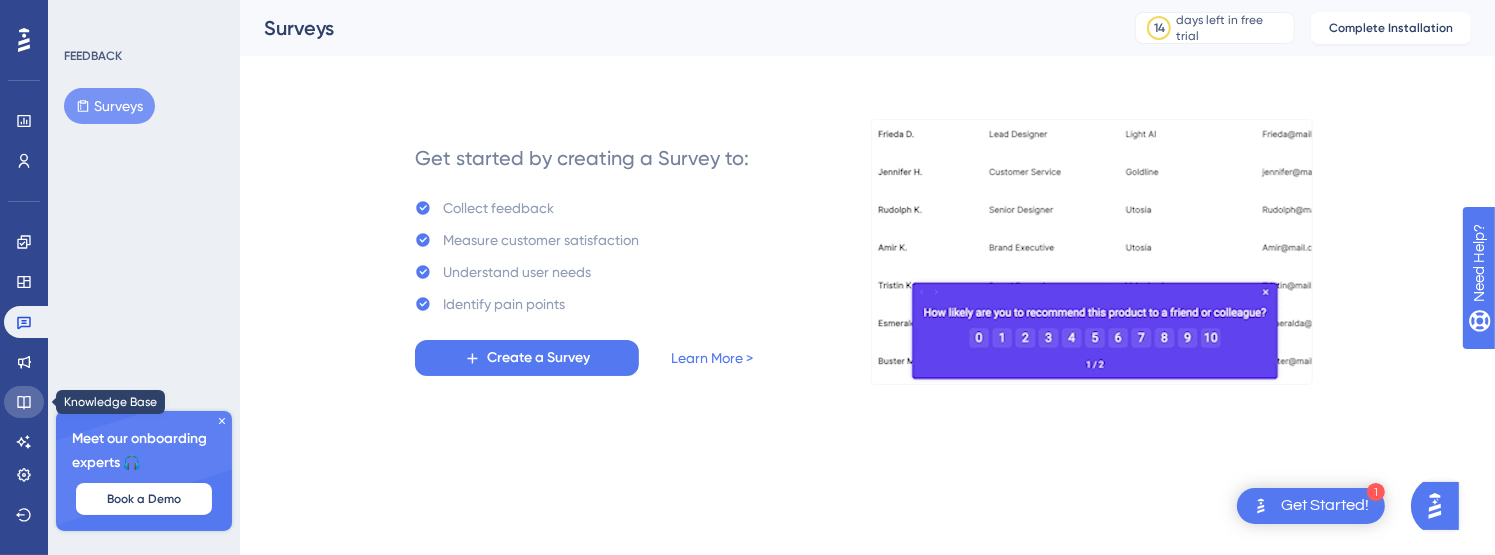 click 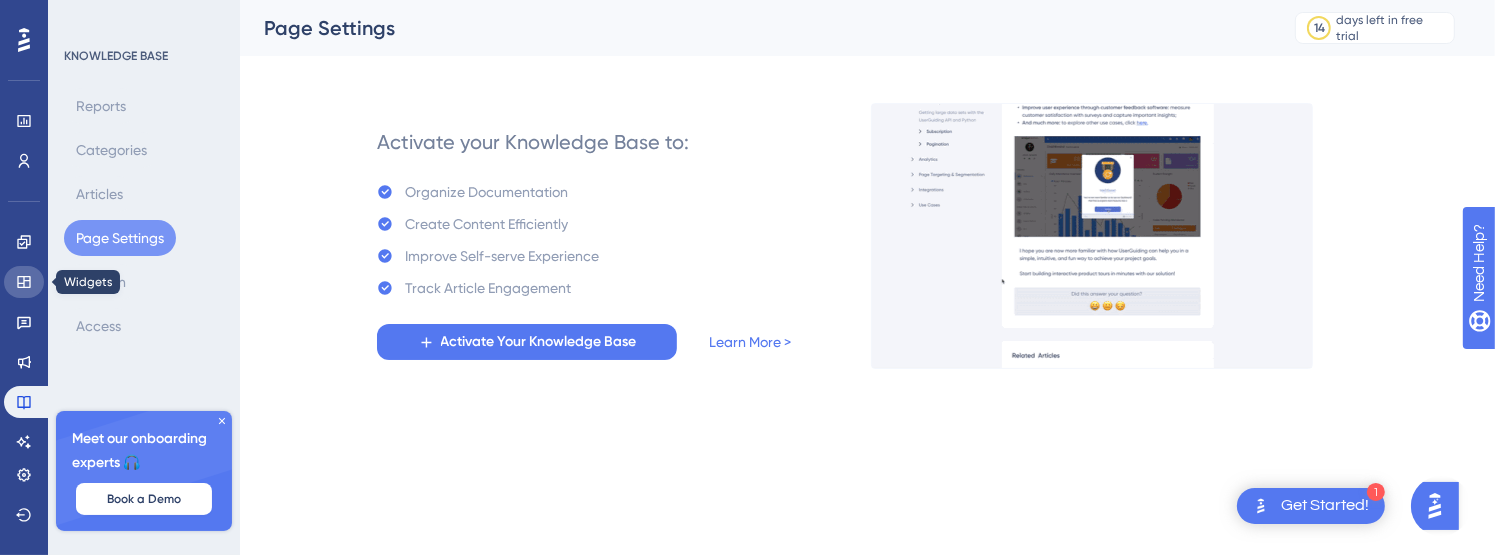 click 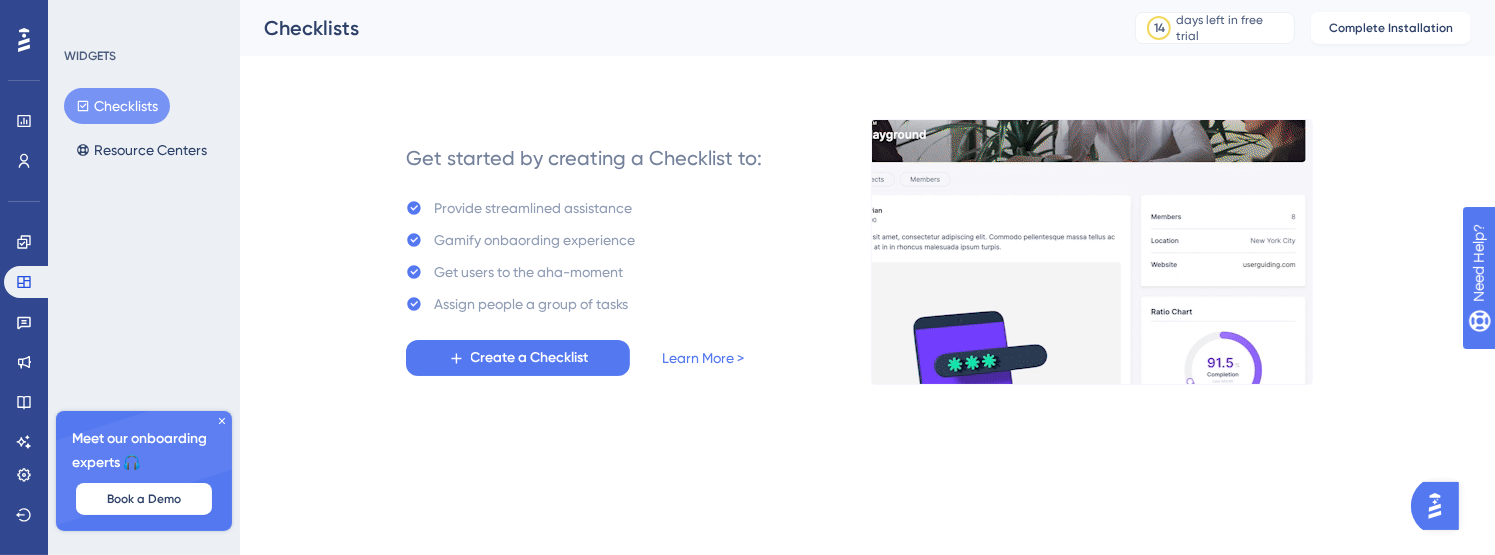 click 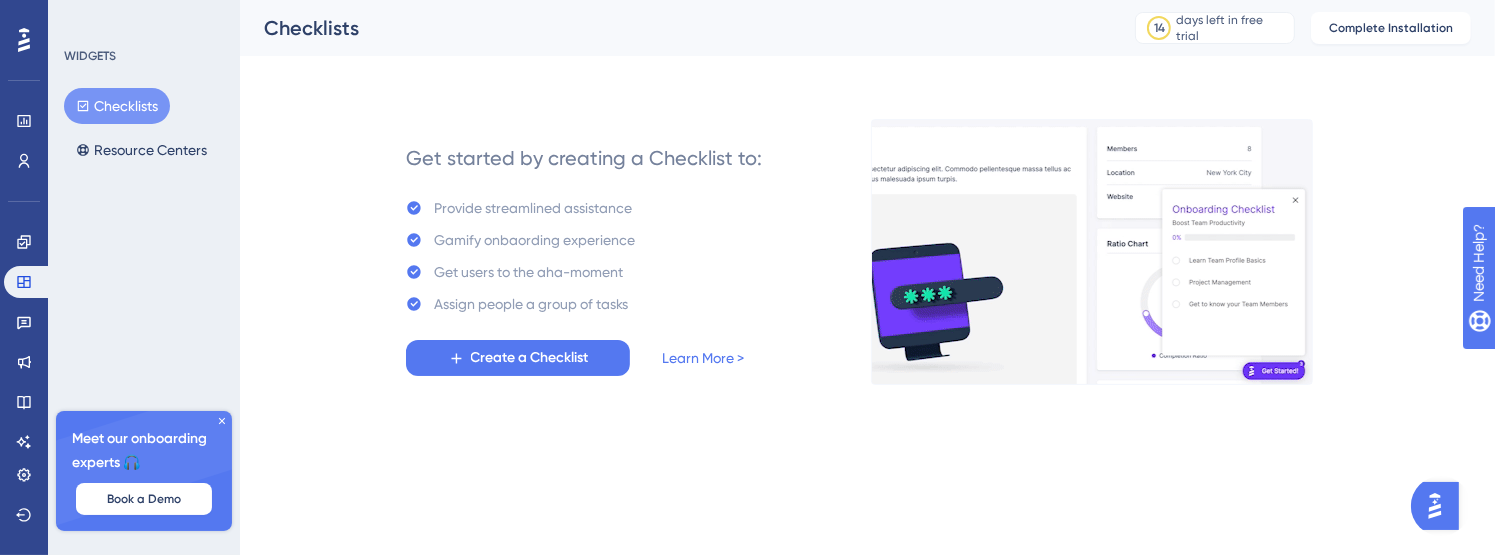 click on "Get started by creating a Checklist to: Provide streamlined assistance Gamify onbaording experience Get users to the aha-moment Assign people a group of tasks Create a Checklist Learn More >" at bounding box center [867, 228] 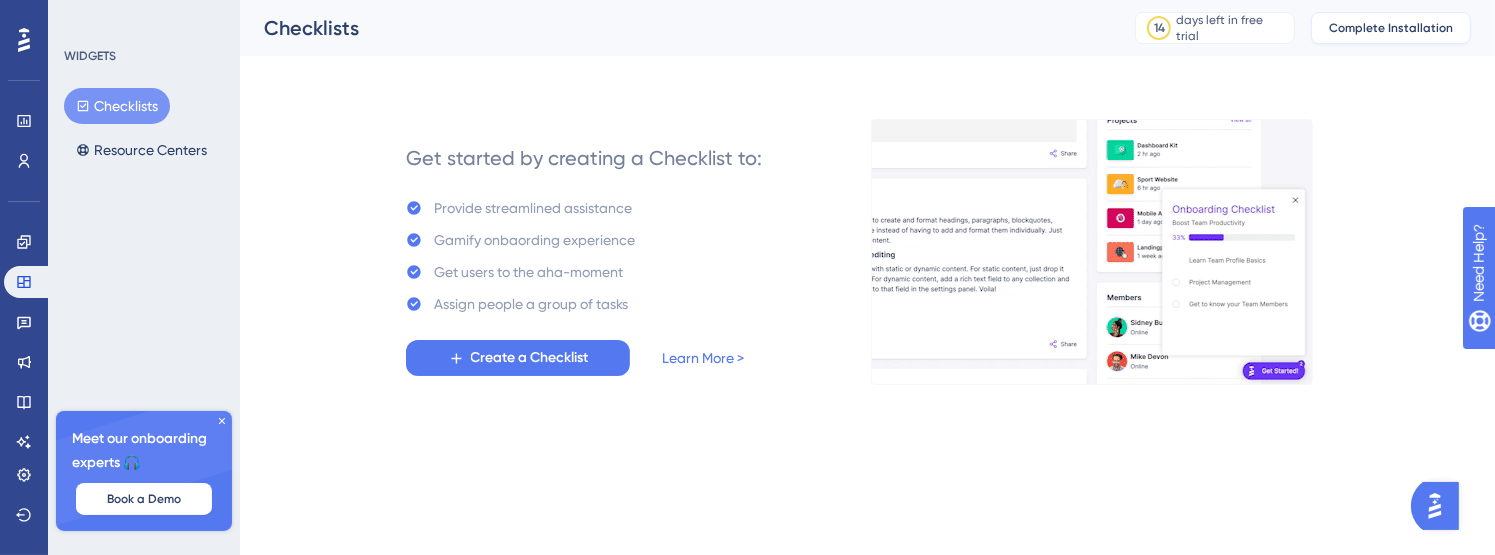 click on "Complete Installation" at bounding box center [1391, 28] 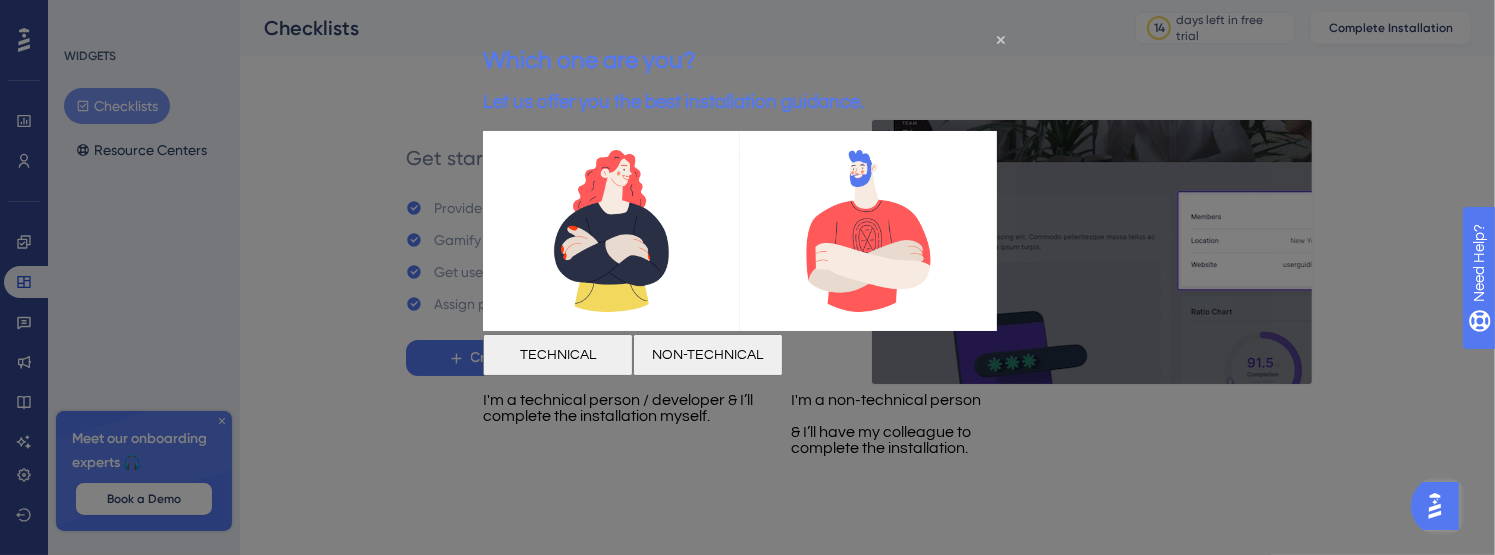 scroll, scrollTop: 0, scrollLeft: 0, axis: both 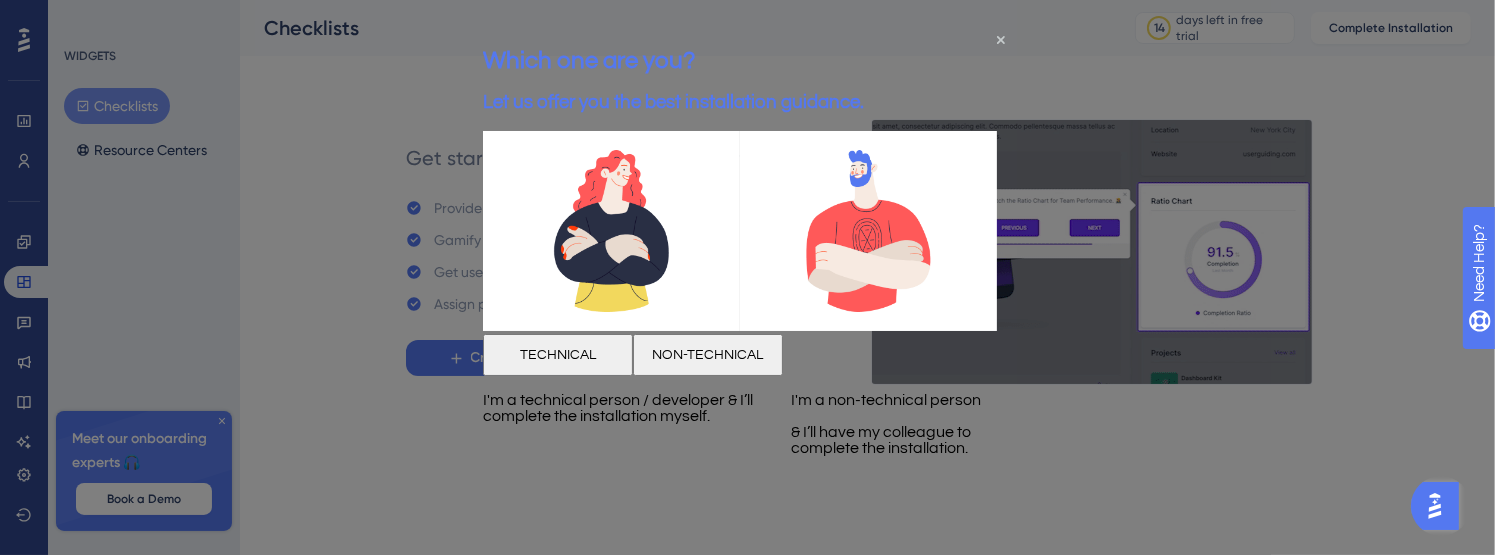click on "NON-TECHNICAL" at bounding box center [707, 355] 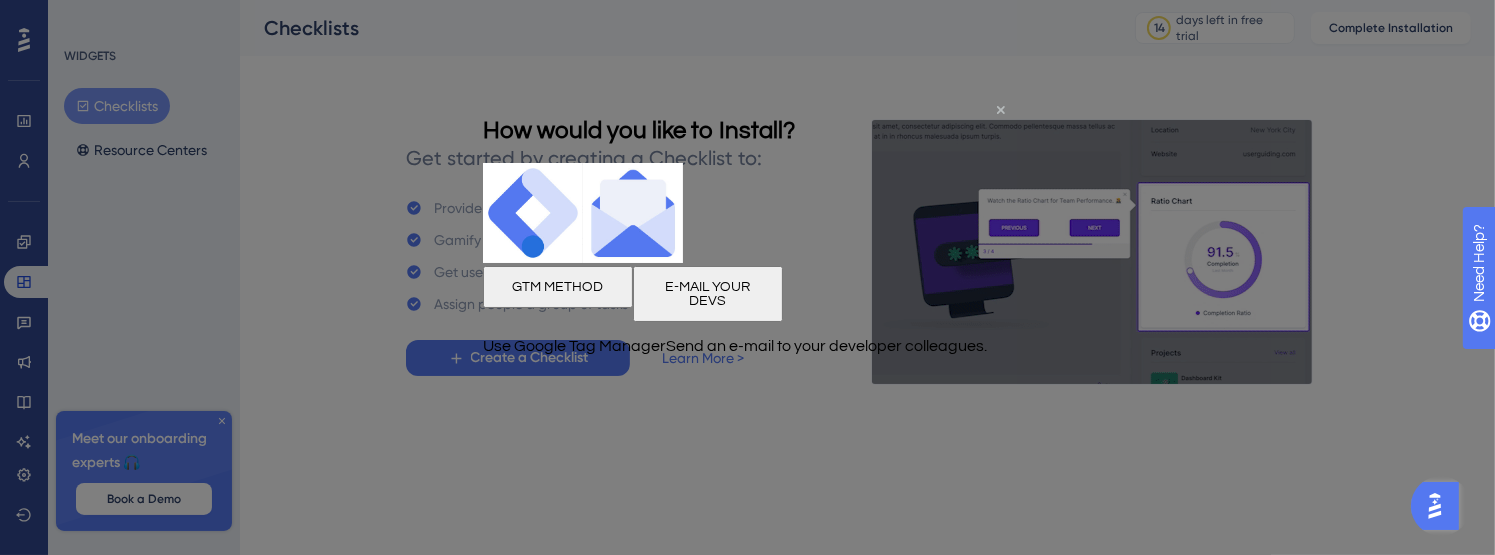 click 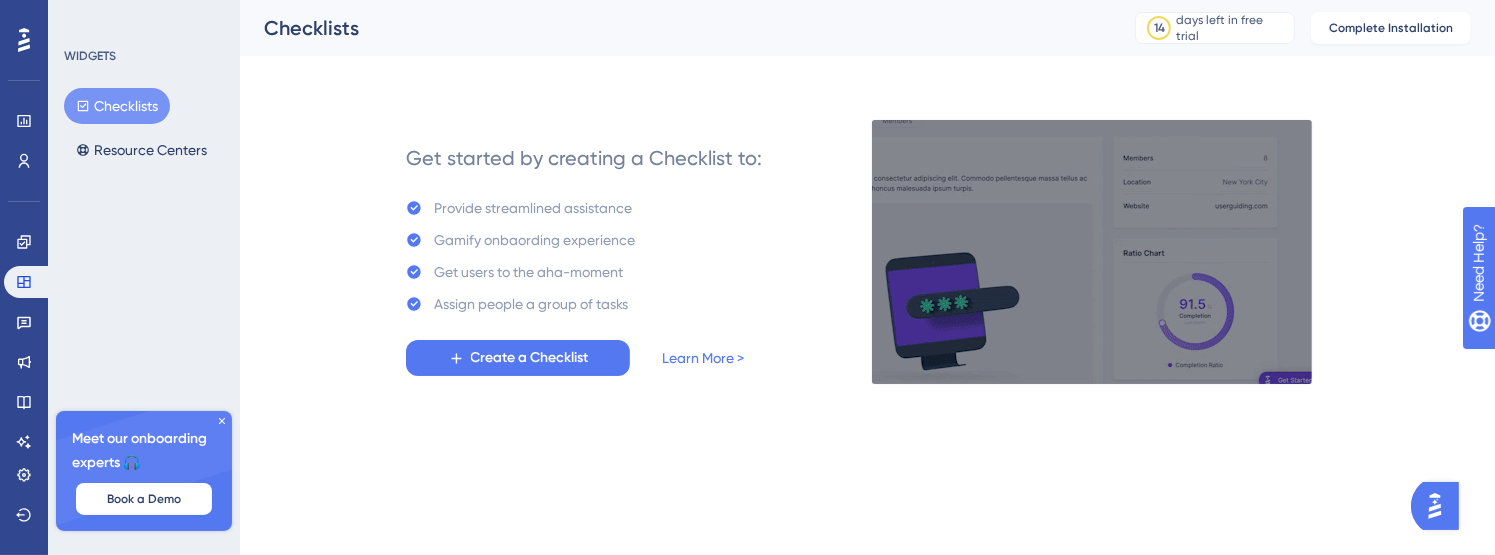 click 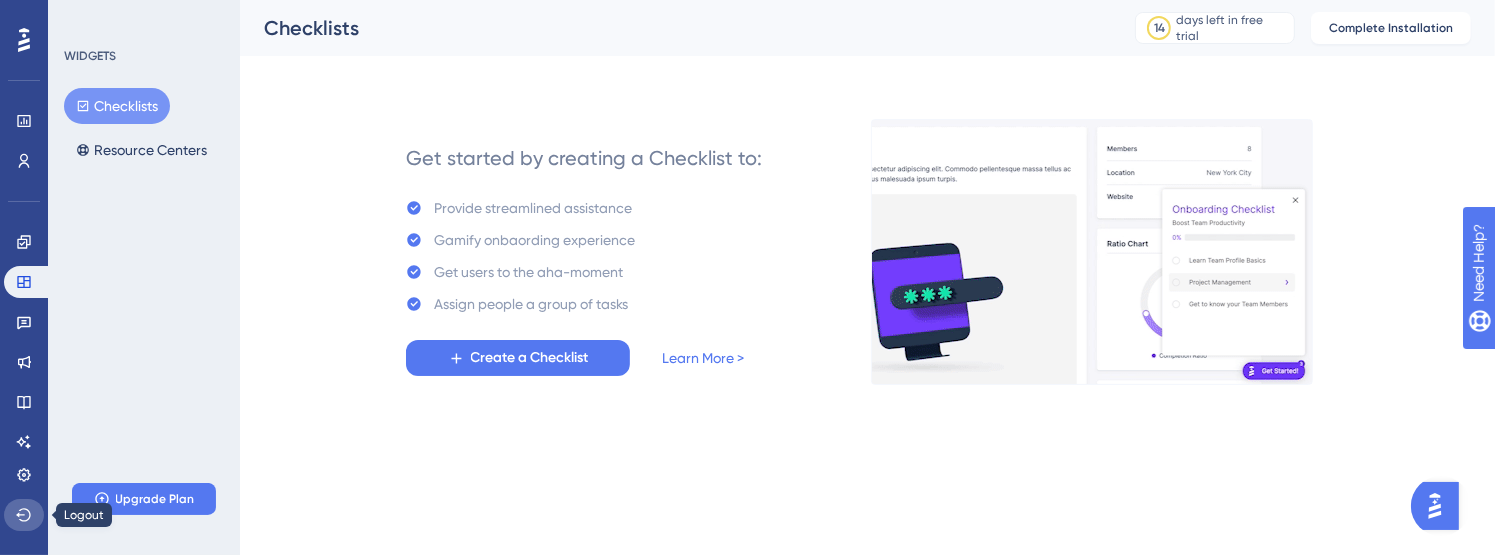 click 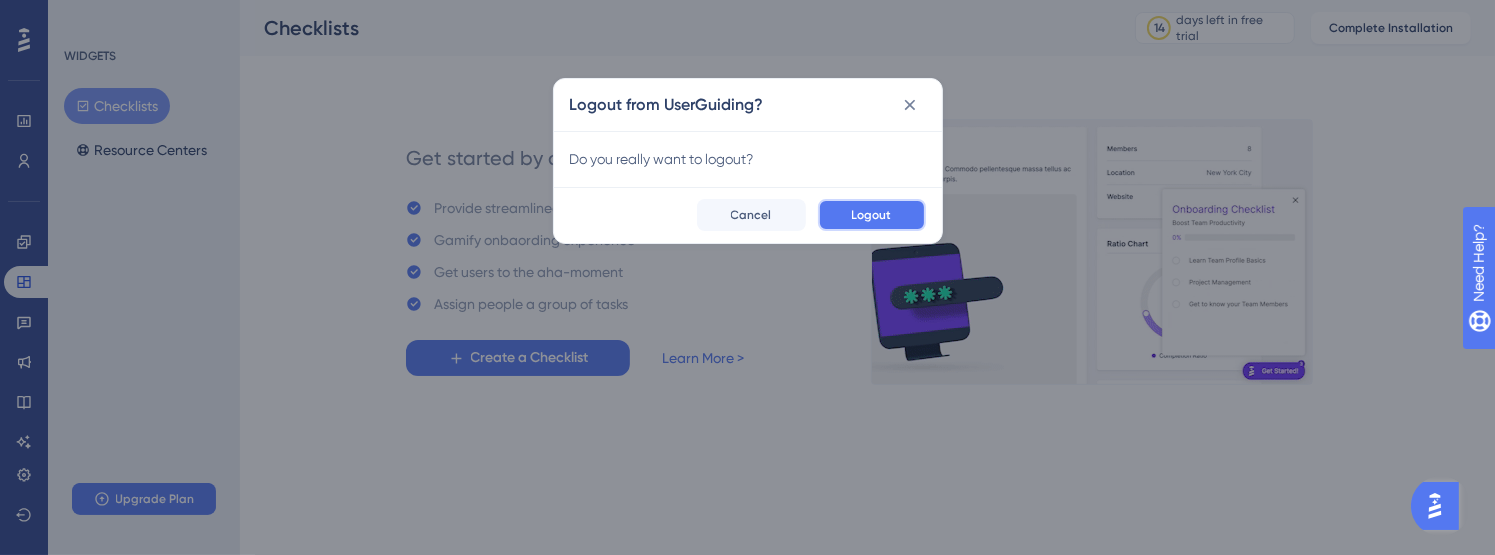 click on "Logout" at bounding box center [872, 215] 